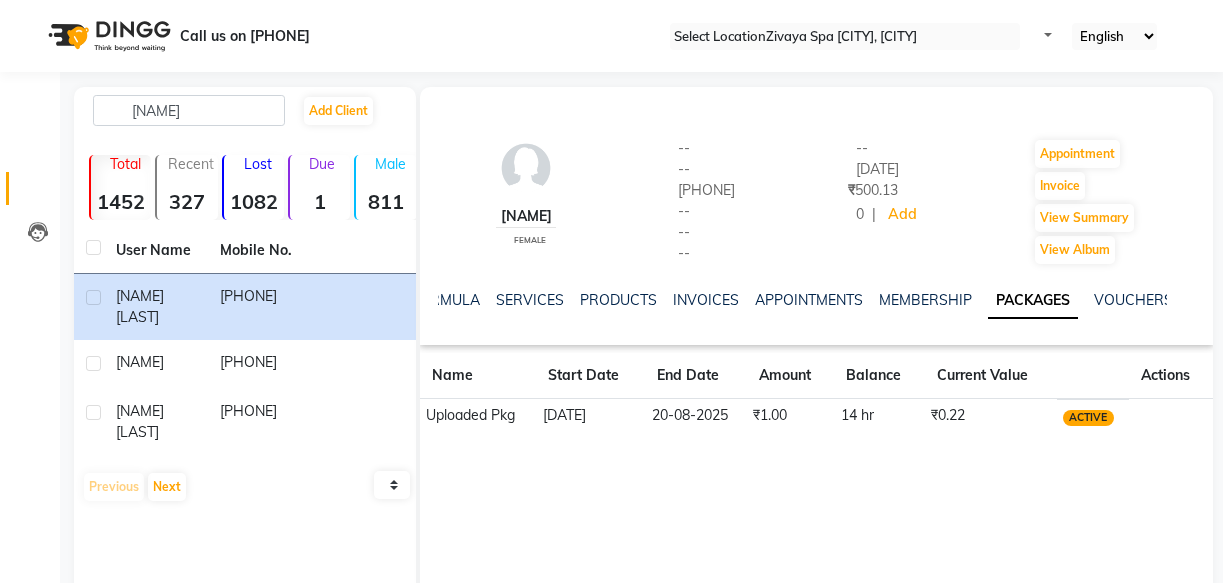 scroll, scrollTop: 0, scrollLeft: 0, axis: both 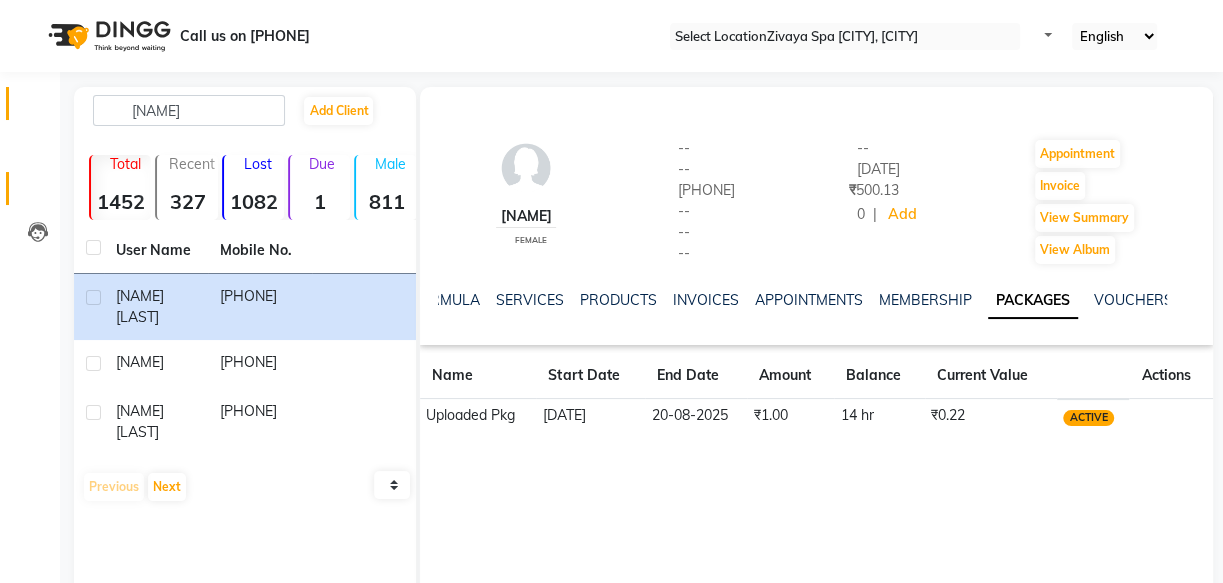 click on "Calendar" at bounding box center [30, 103] 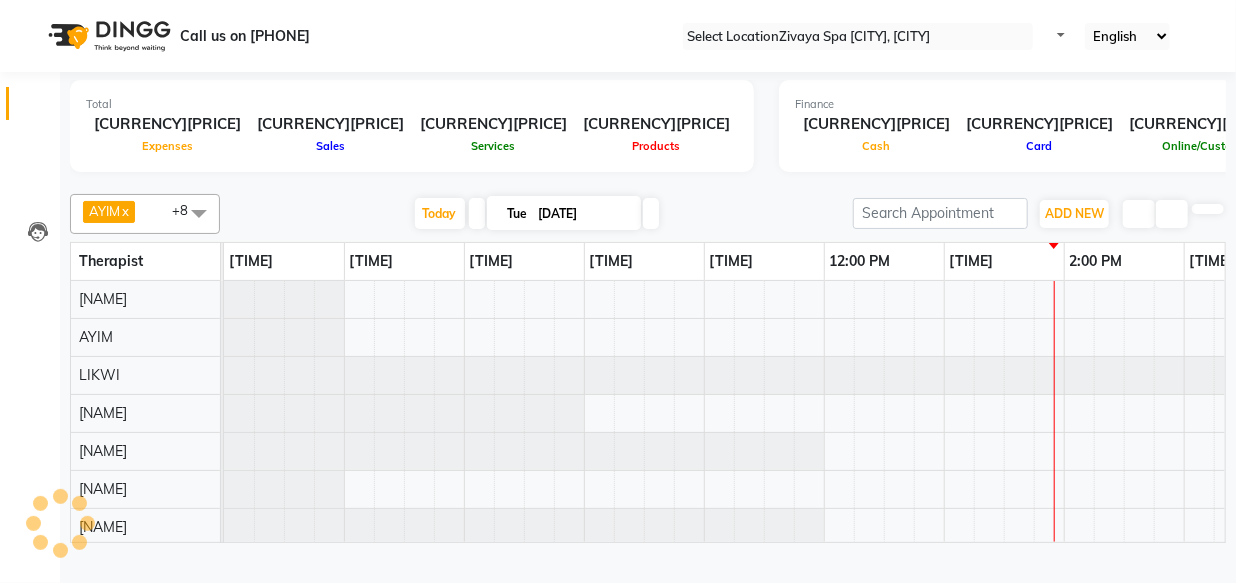 scroll, scrollTop: 0, scrollLeft: 0, axis: both 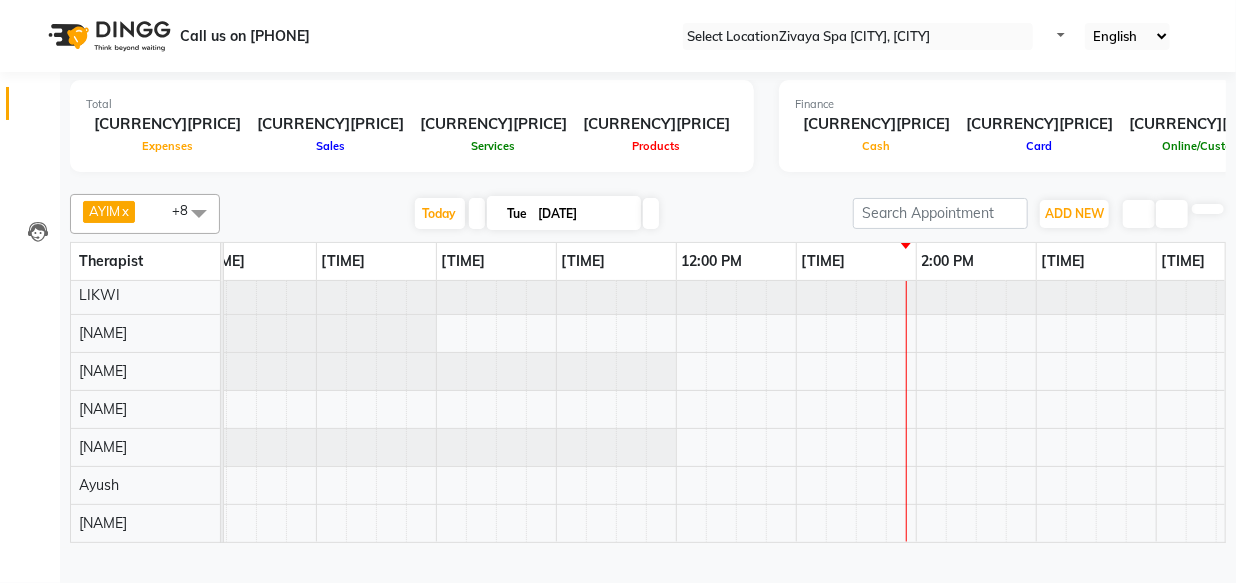 click on "[FIRST] [LAST], TK01, [TIME]-[TIME], [SERVICE] - 60 Mins" at bounding box center [1036, 362] 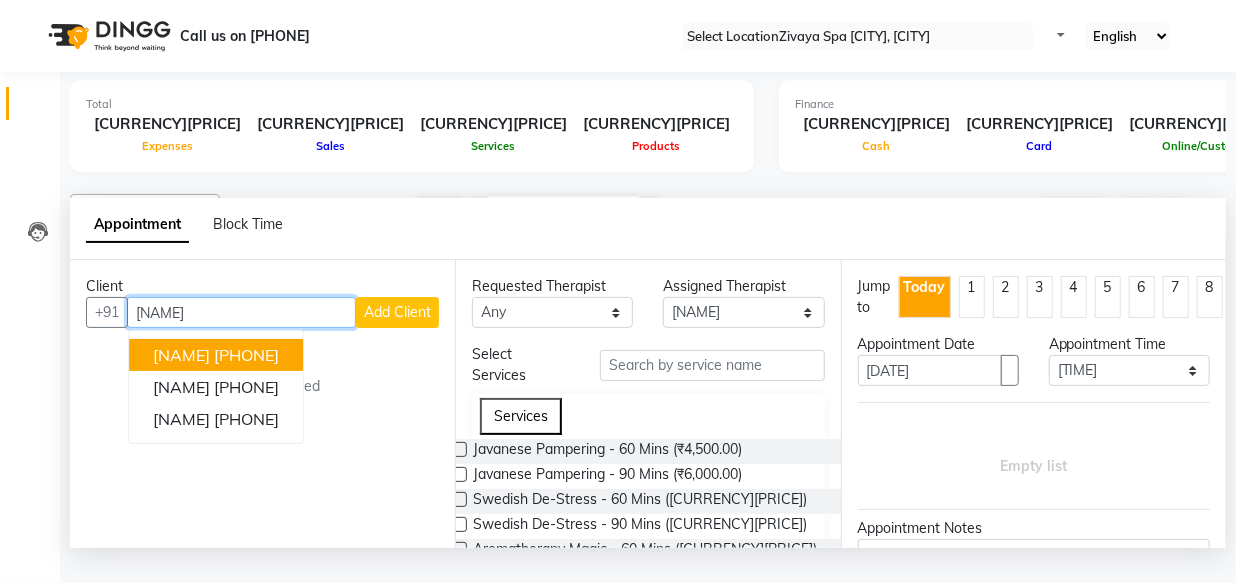 click on "[PHONE]" at bounding box center (246, 355) 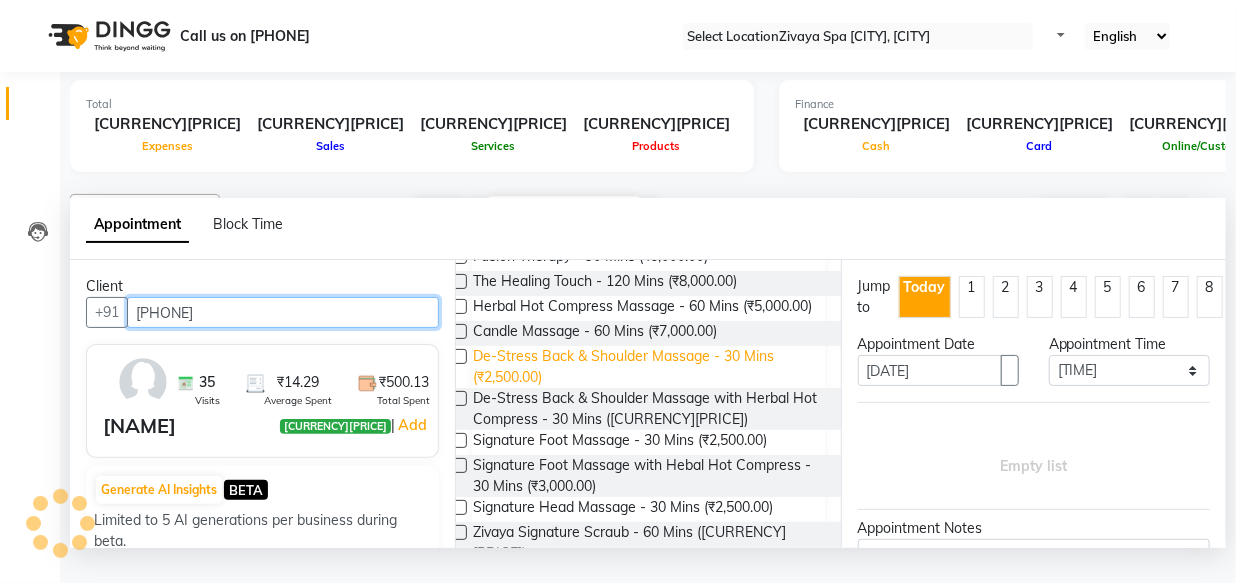 scroll, scrollTop: 545, scrollLeft: 0, axis: vertical 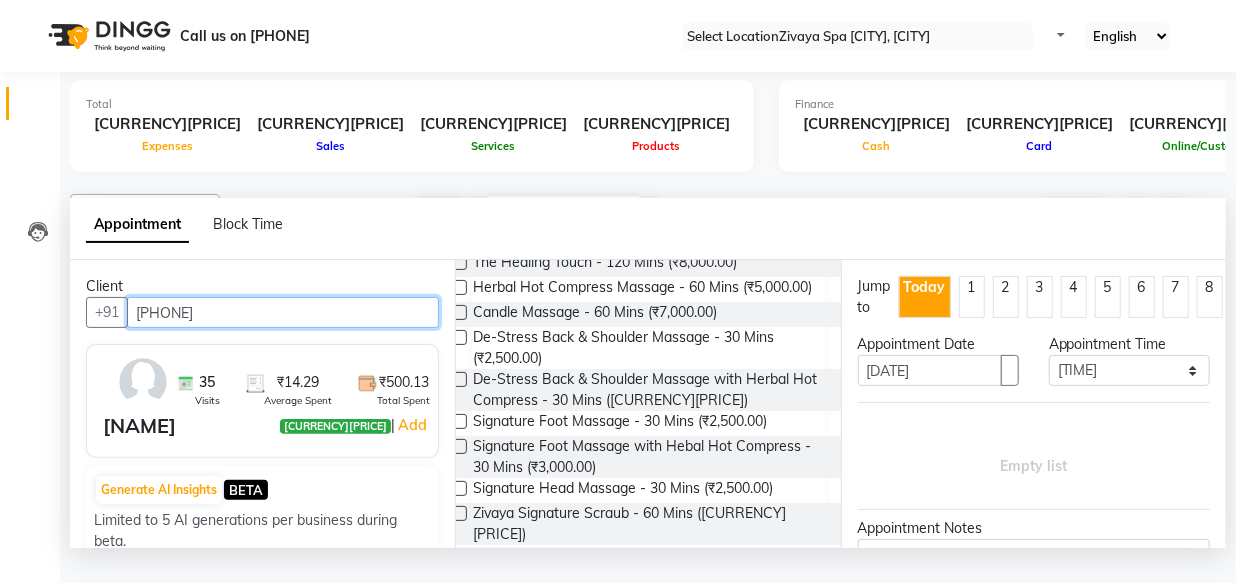 type on "[PHONE]" 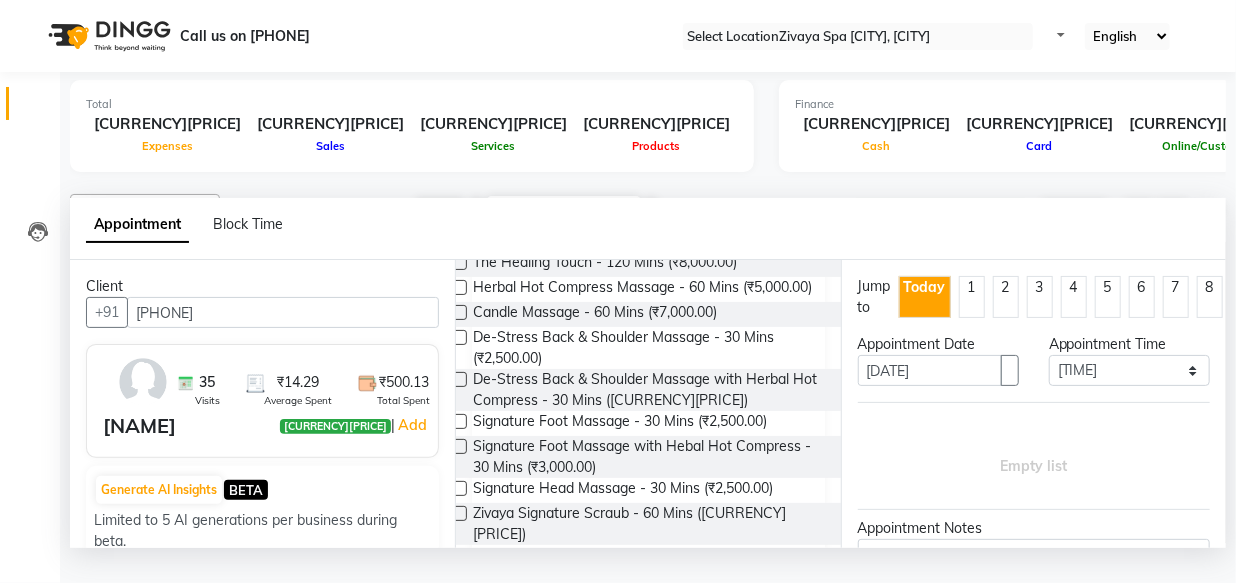click at bounding box center [459, 421] 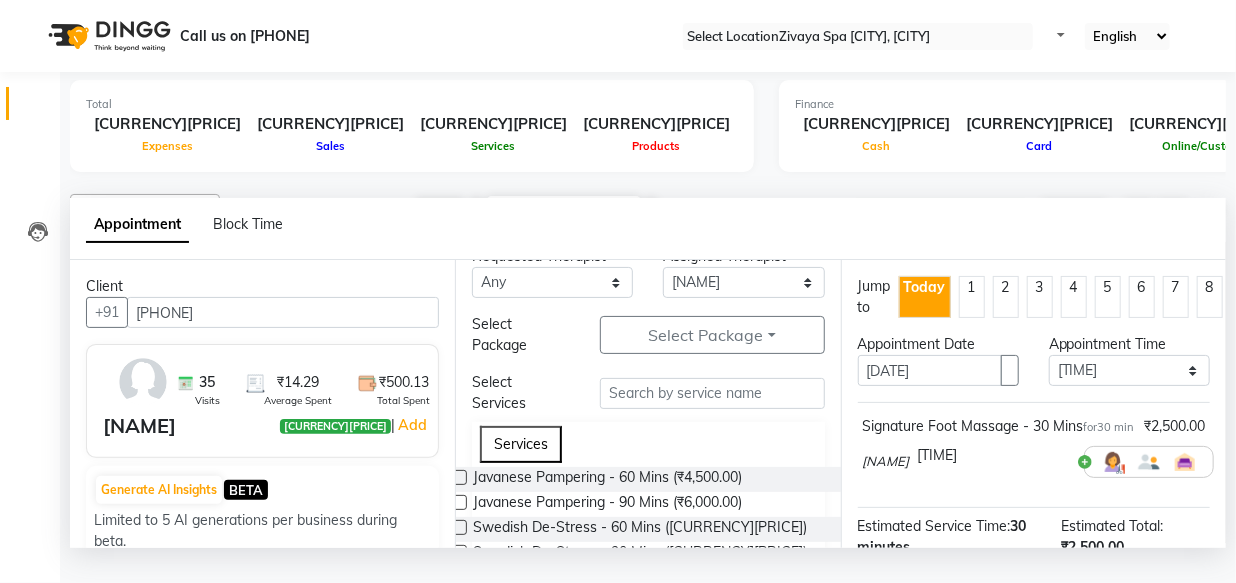 scroll, scrollTop: 0, scrollLeft: 0, axis: both 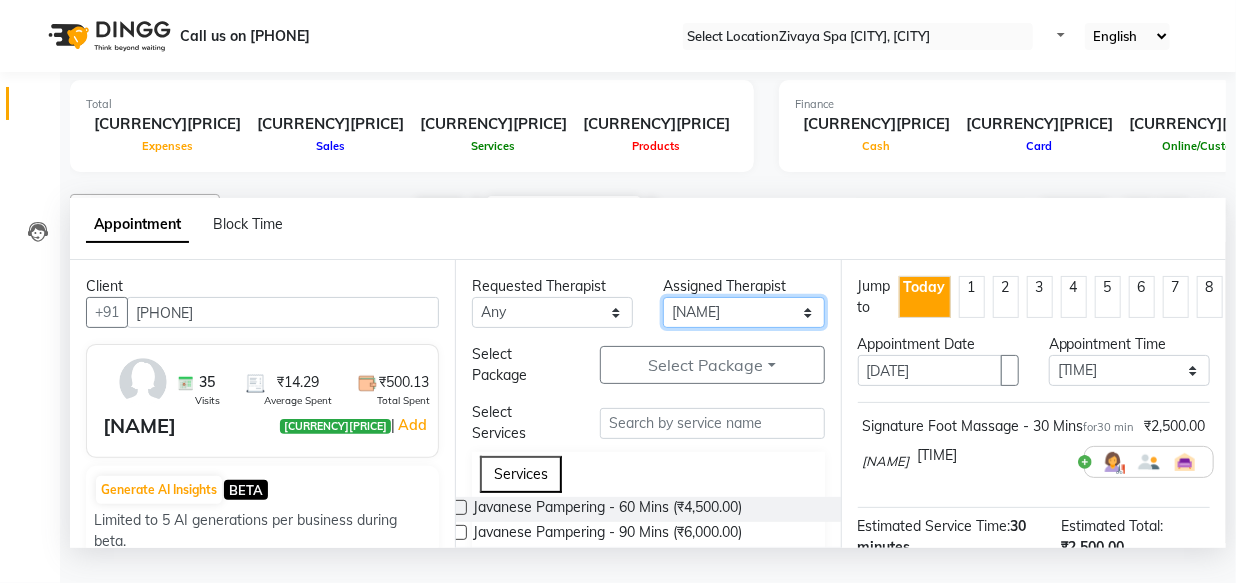 click on "Select AYIM [NAME] [NAME] [NAME] [NAME] [NAME] [NAME] [NAME] [NAME]" at bounding box center (552, 312) 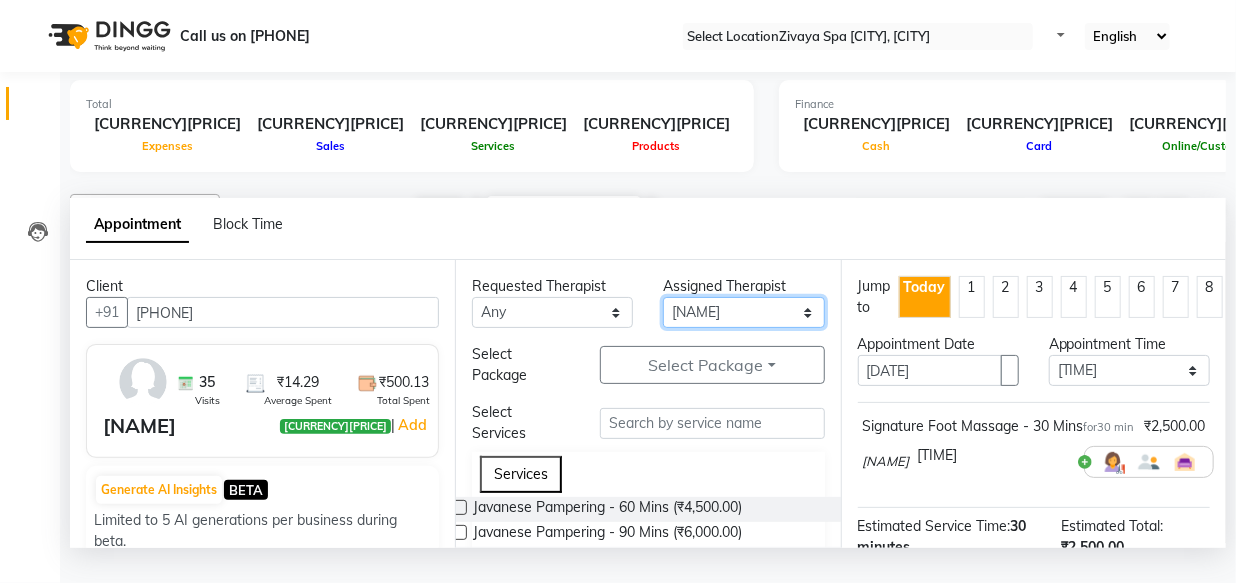 select on "48602" 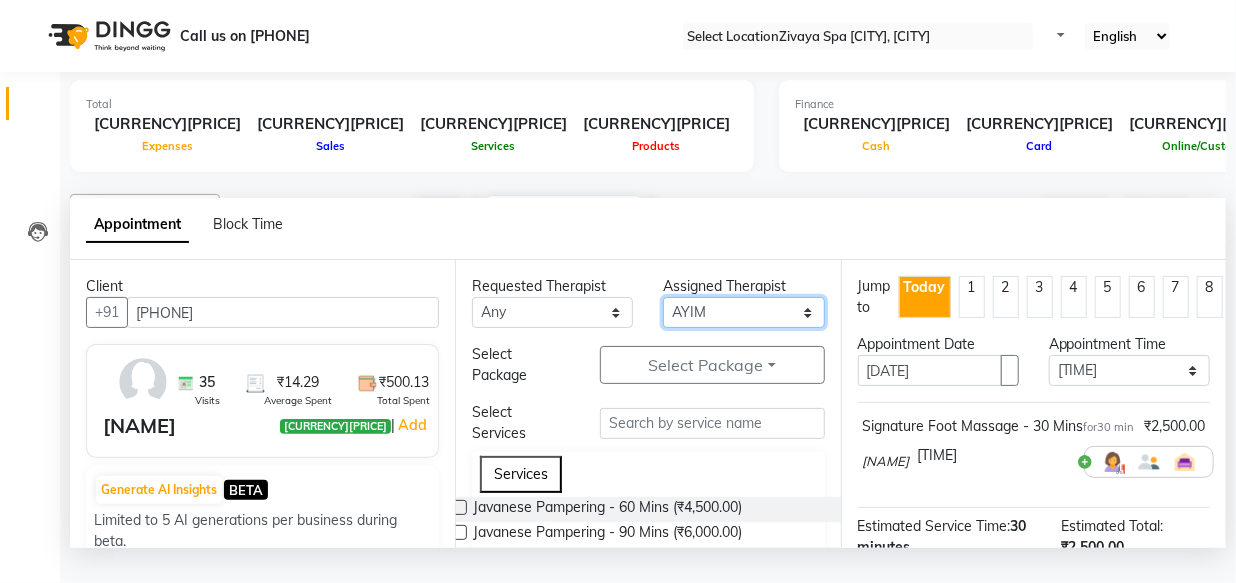 click on "Select AYIM [NAME] [NAME] [NAME] [NAME] [NAME] [NAME] [NAME] [NAME]" at bounding box center [552, 312] 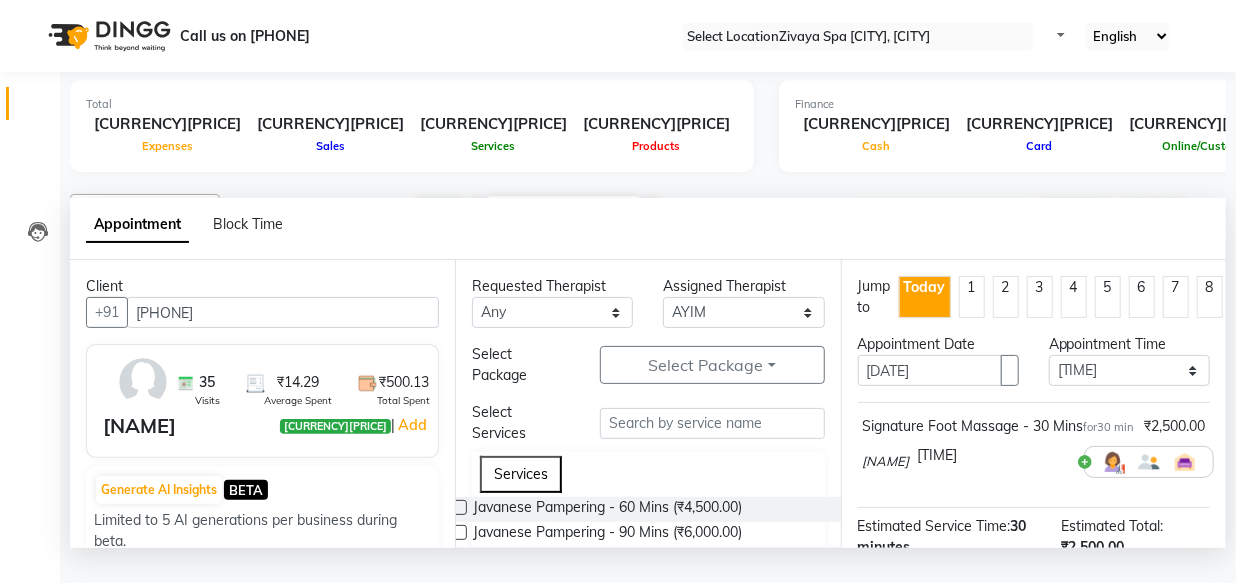 click on "[NAME]" at bounding box center (886, 462) 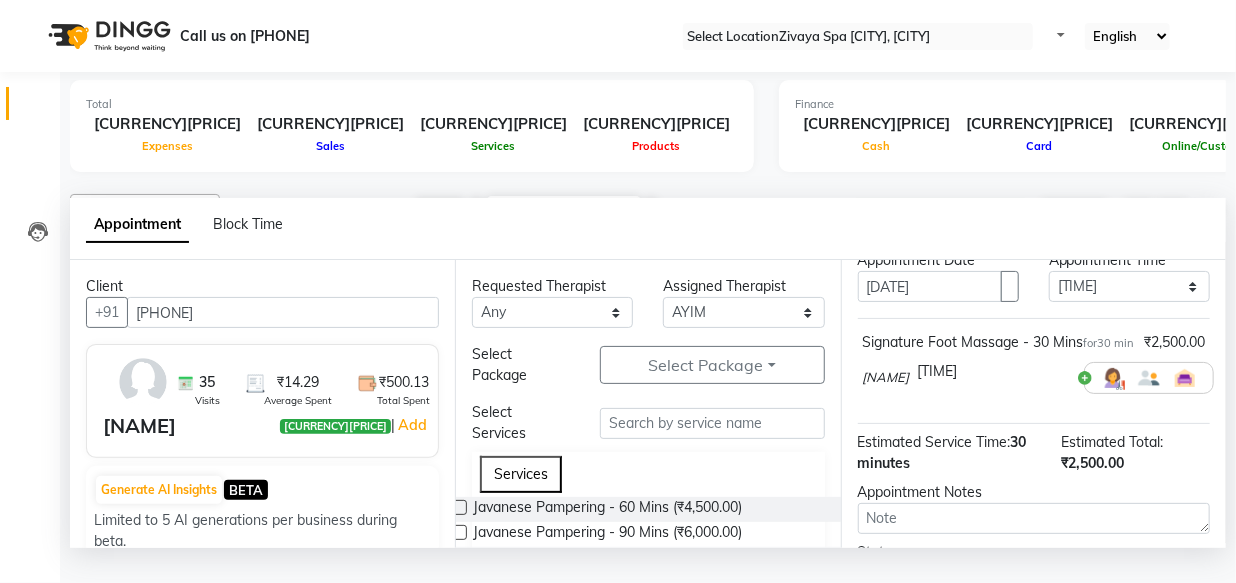 scroll, scrollTop: 0, scrollLeft: 0, axis: both 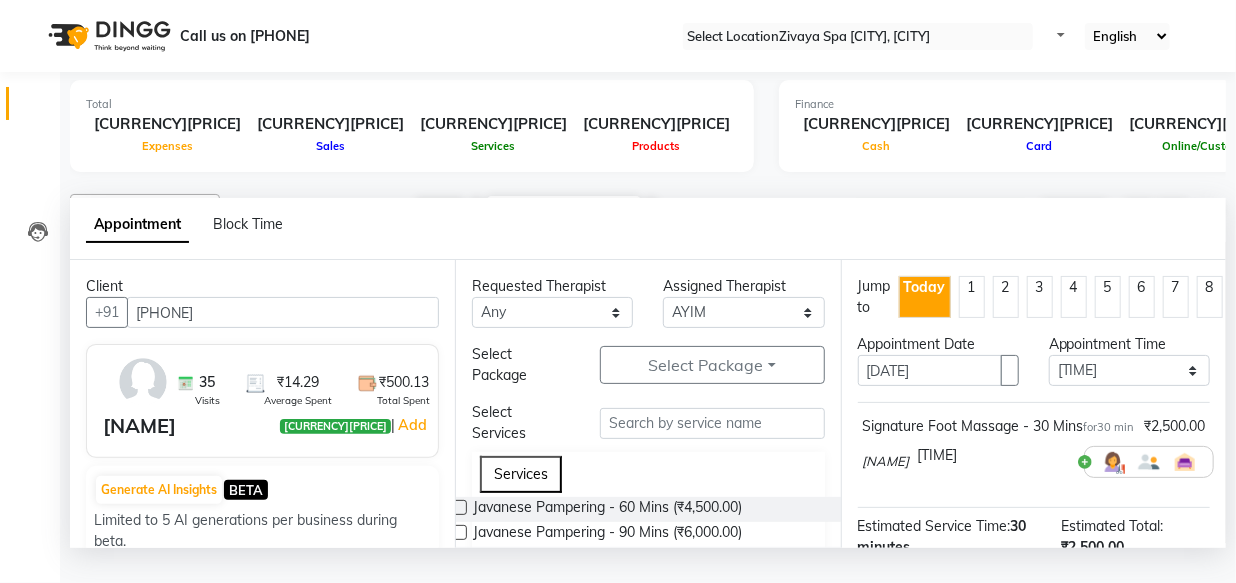 click on "[NAME]" at bounding box center (886, 462) 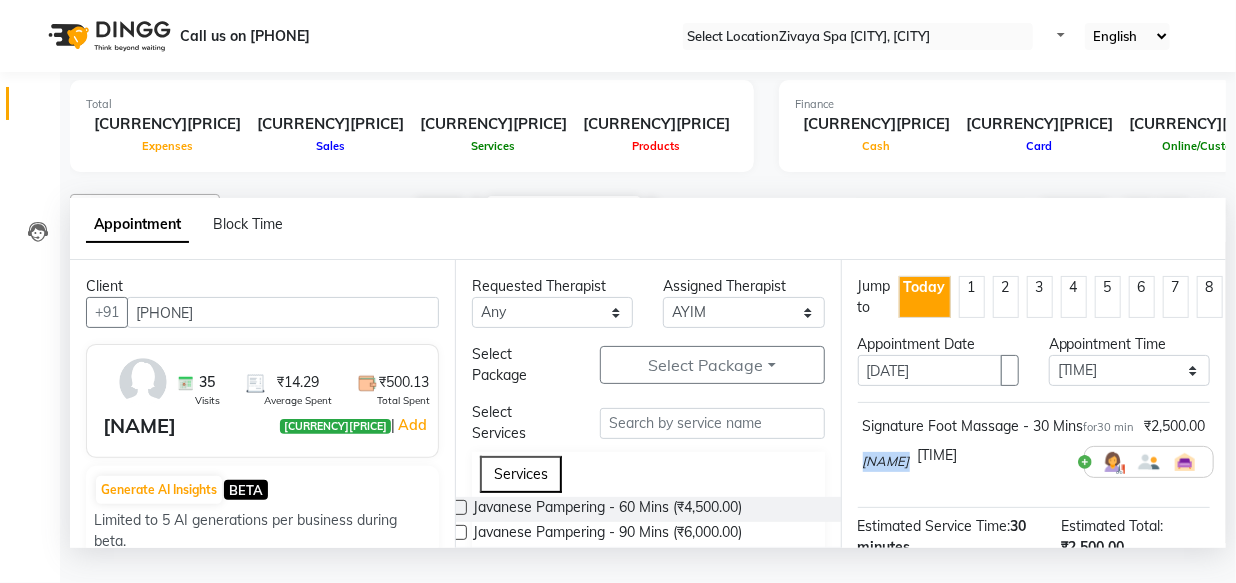 click on "[NAME]" at bounding box center [886, 462] 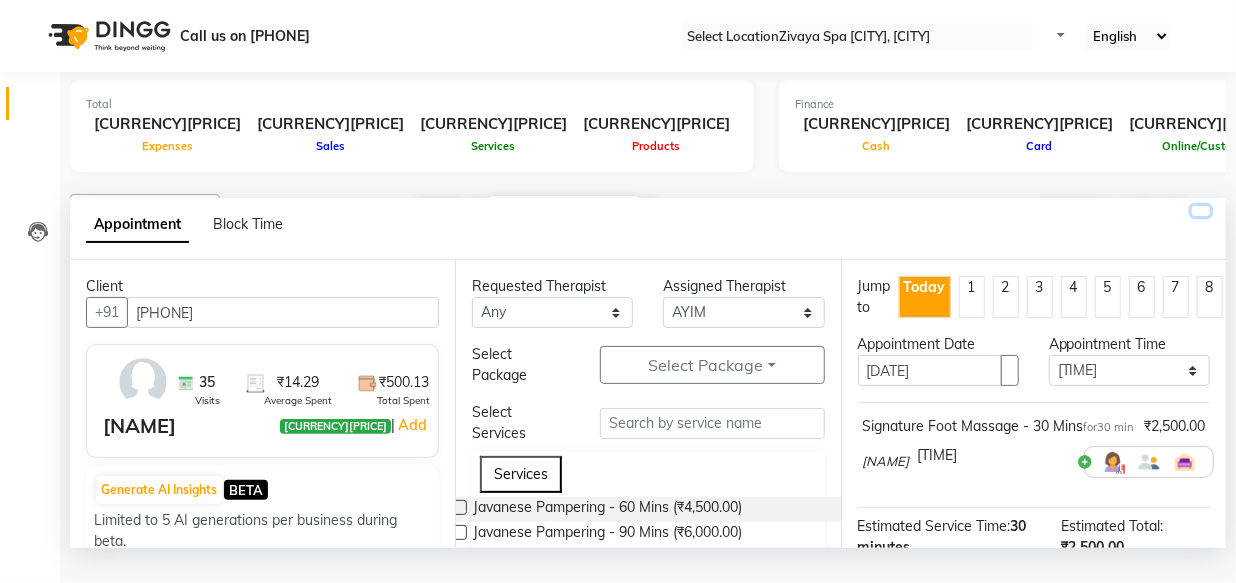 click at bounding box center (1201, 211) 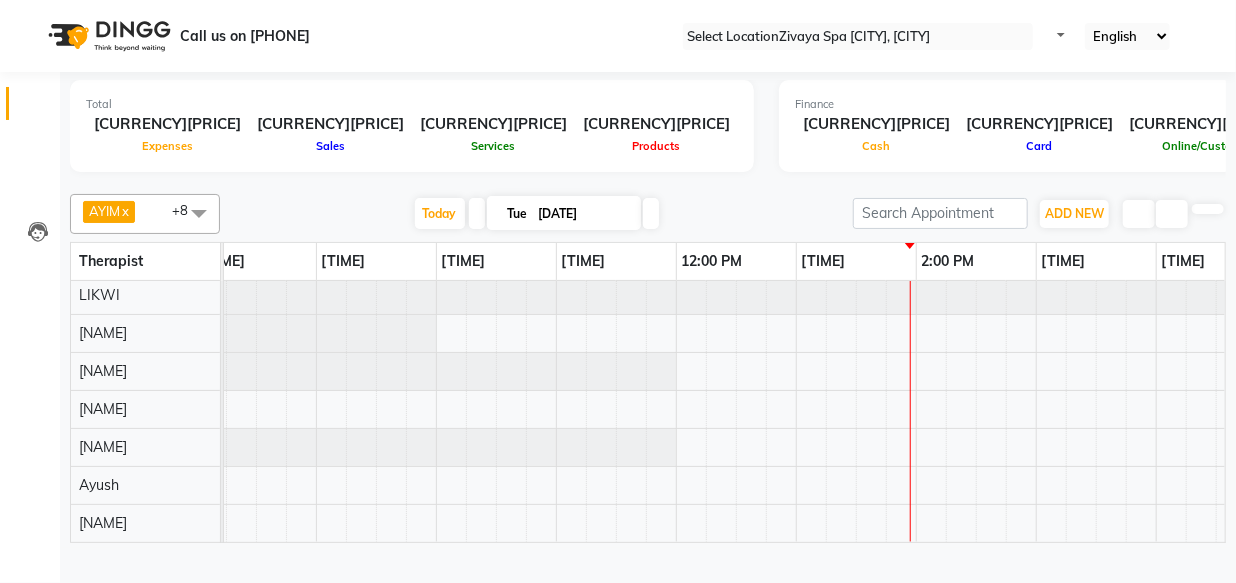 scroll, scrollTop: 52, scrollLeft: 148, axis: both 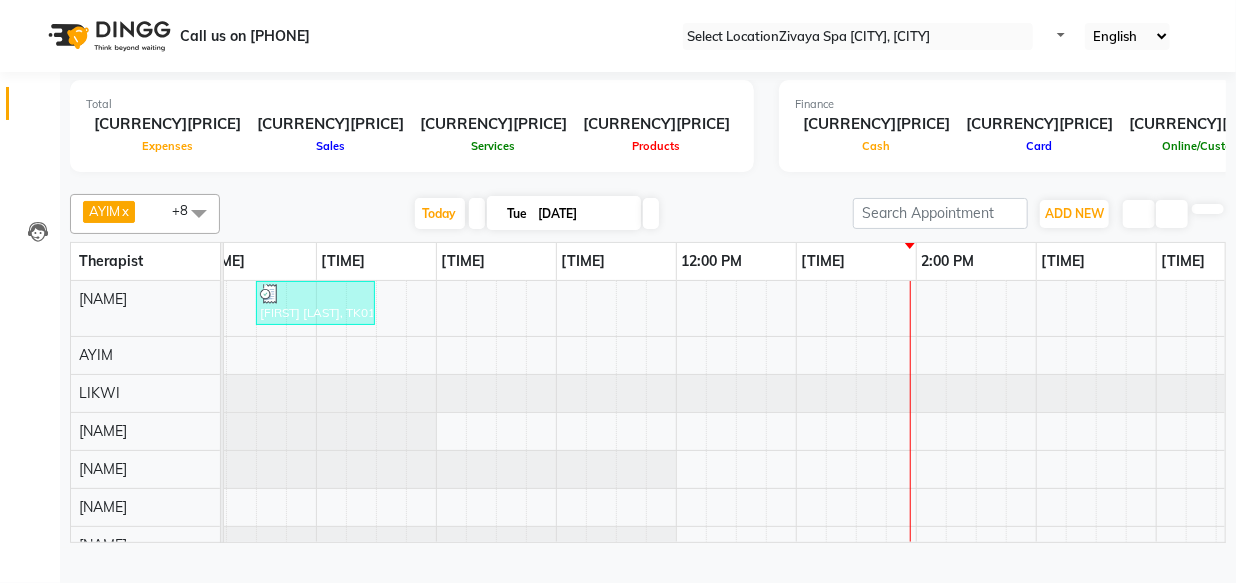 click on "[FIRST] [LAST], TK01, [TIME]-[TIME], [SERVICE] - 60 Mins" at bounding box center (1036, 460) 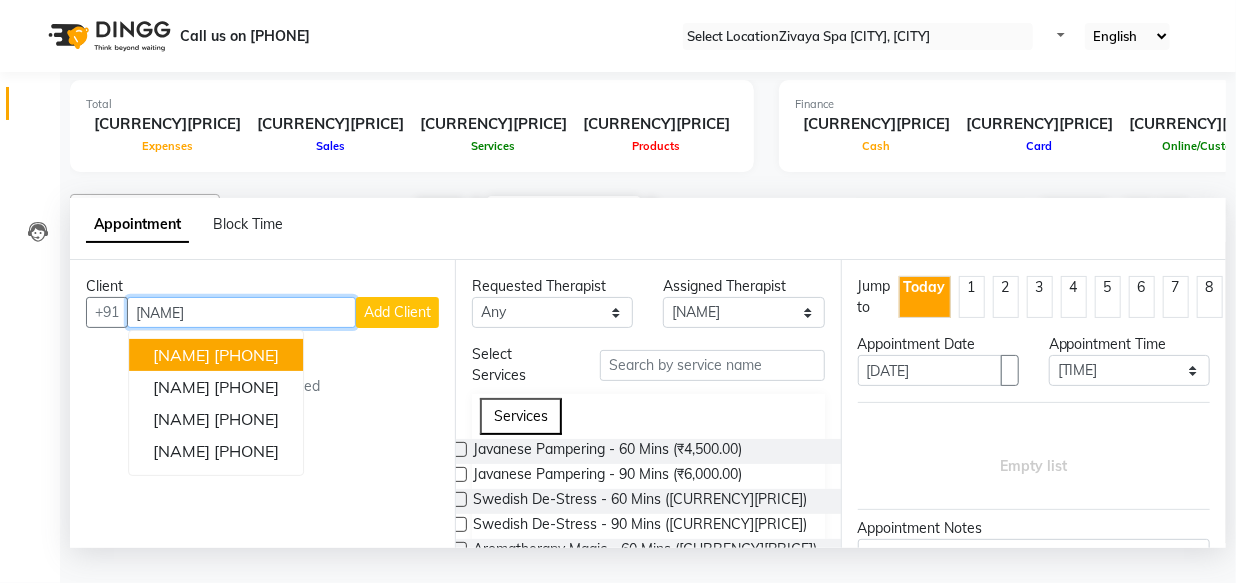 click on "[FIRST] [LAST] [PHONE]" at bounding box center [216, 355] 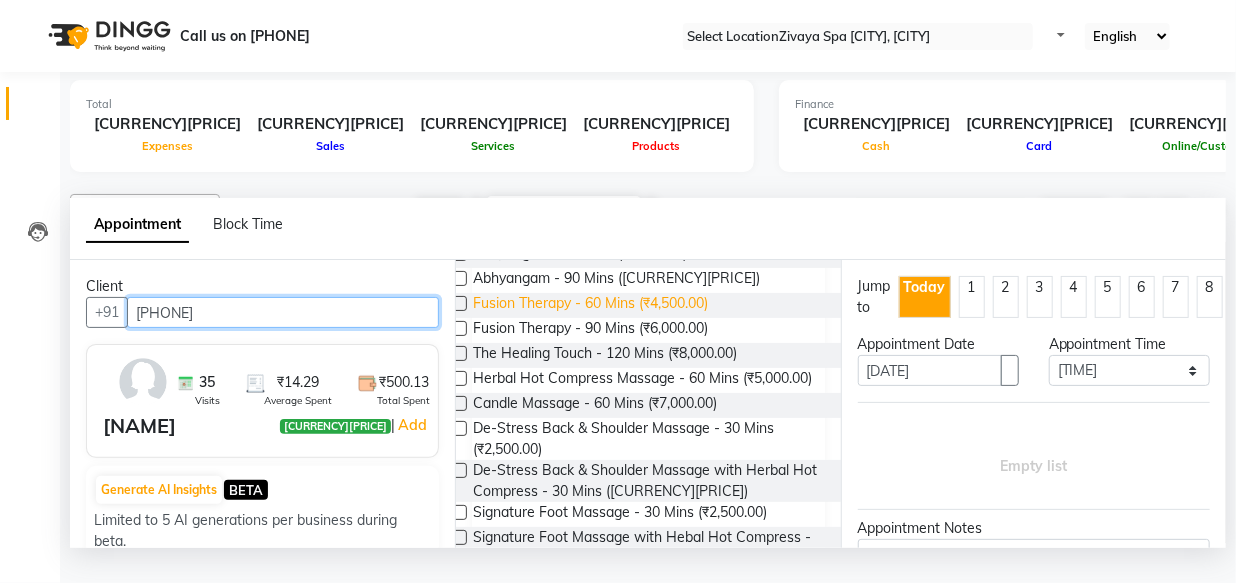 scroll, scrollTop: 545, scrollLeft: 0, axis: vertical 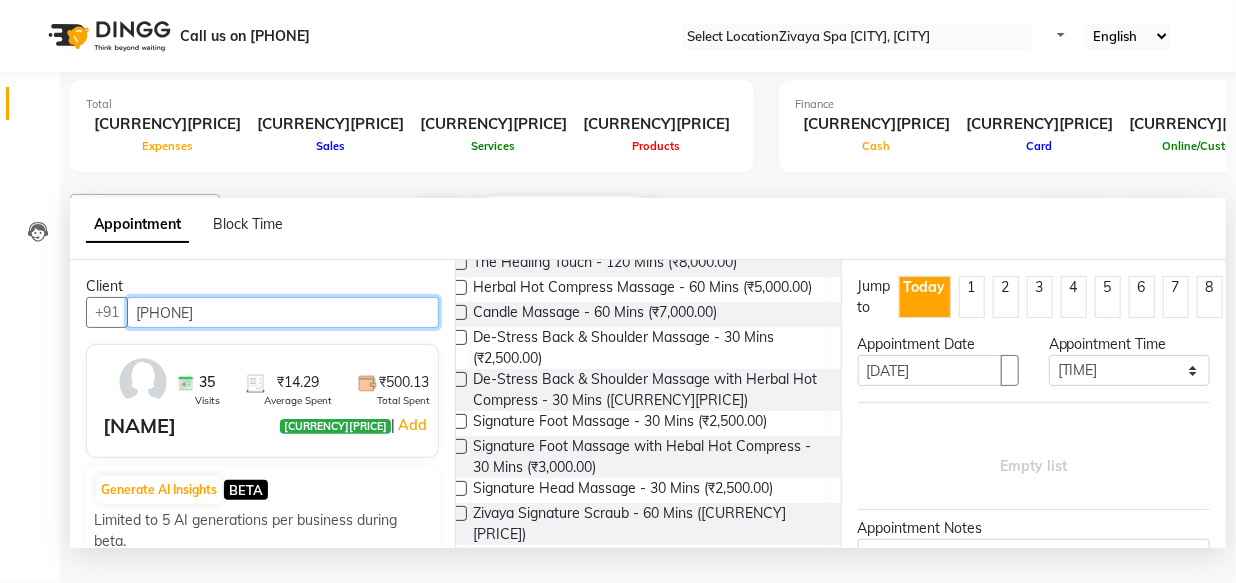 type on "[PHONE]" 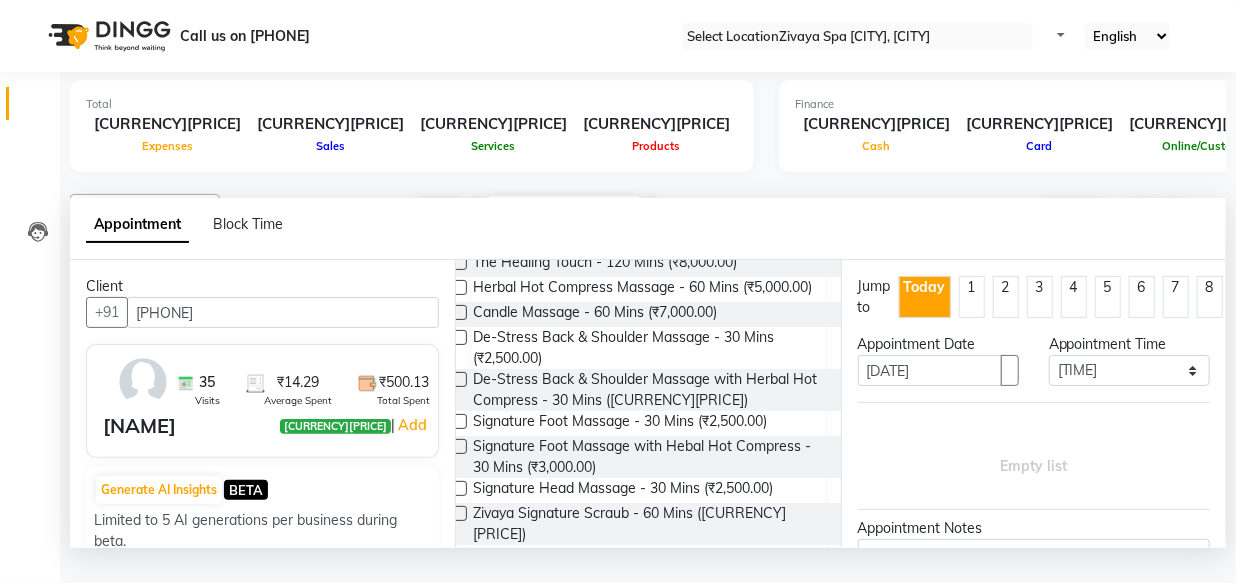click at bounding box center [459, 421] 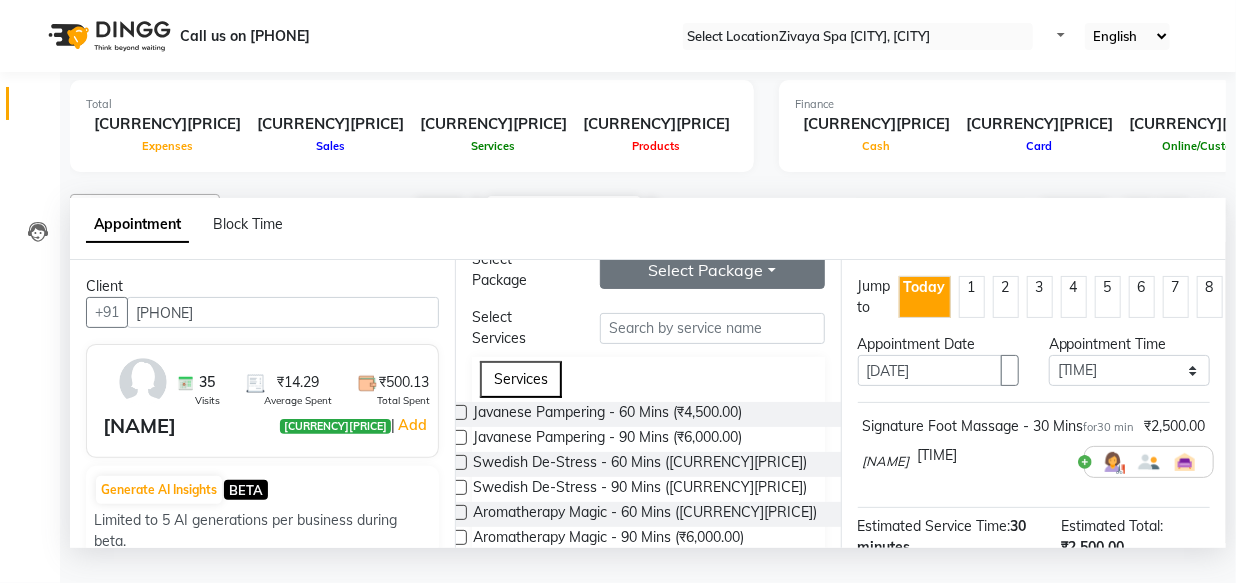 scroll, scrollTop: 0, scrollLeft: 0, axis: both 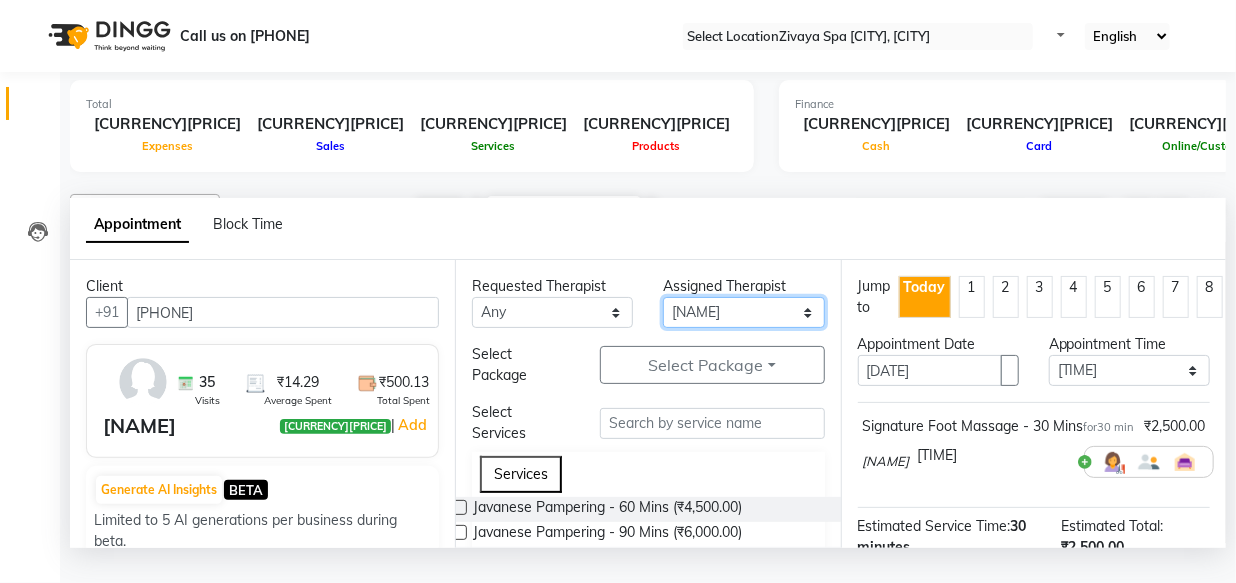 click on "Select AYIM [NAME] [NAME] [NAME] [NAME] [NAME] [NAME] [NAME] [NAME]" at bounding box center (552, 312) 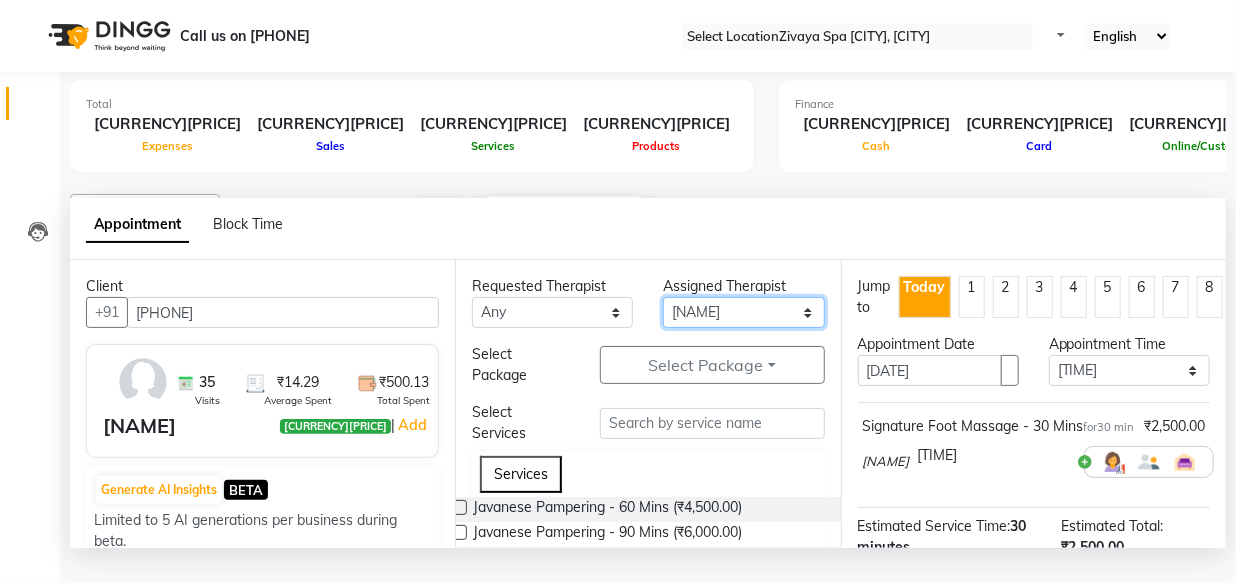 select on "48602" 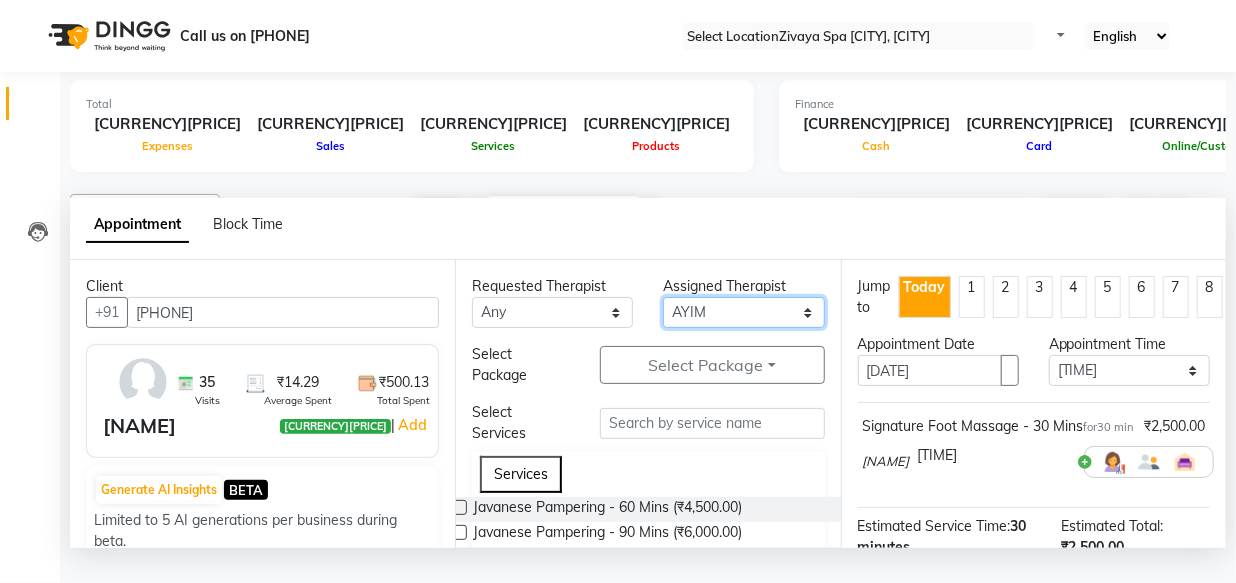 click on "Select AYIM [NAME] [NAME] [NAME] [NAME] [NAME] [NAME] [NAME] [NAME]" at bounding box center (552, 312) 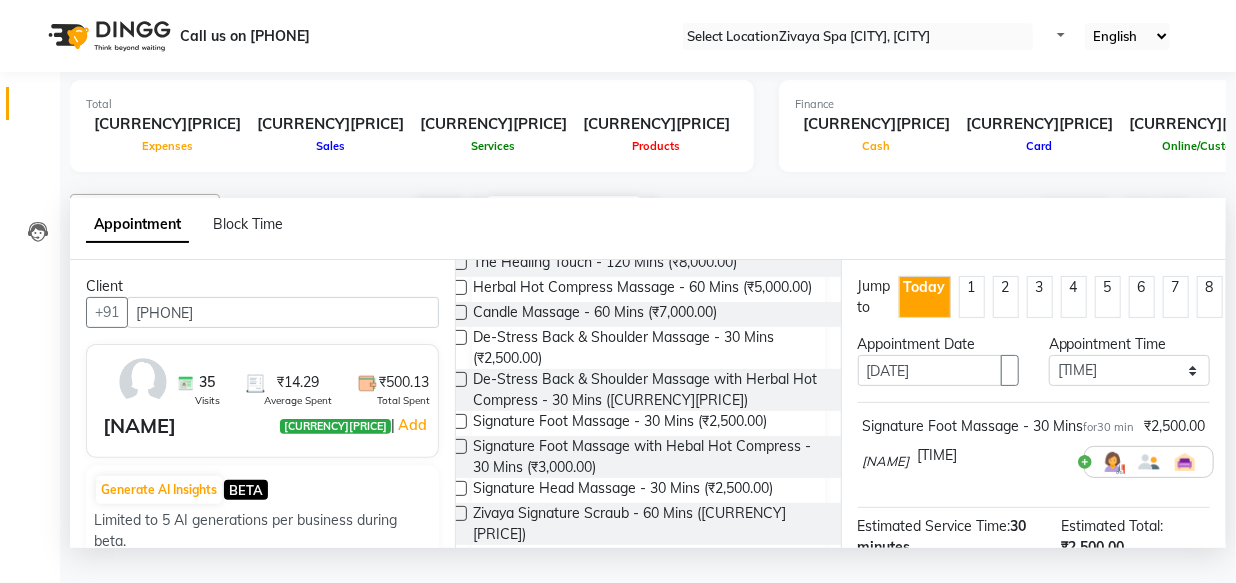 scroll, scrollTop: 636, scrollLeft: 0, axis: vertical 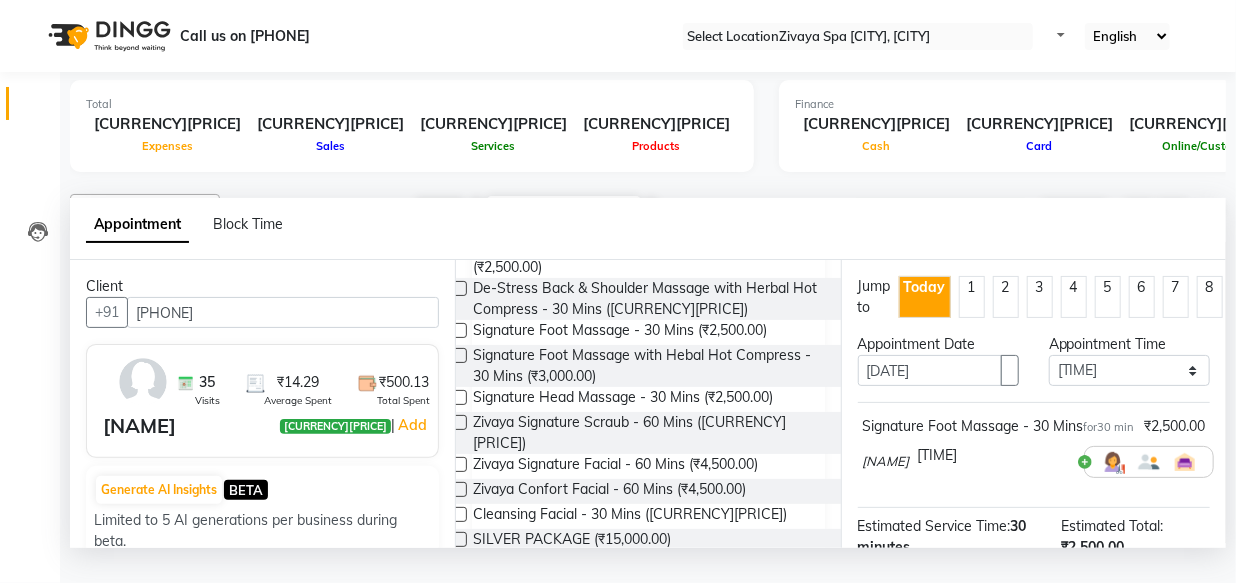 click at bounding box center [459, 330] 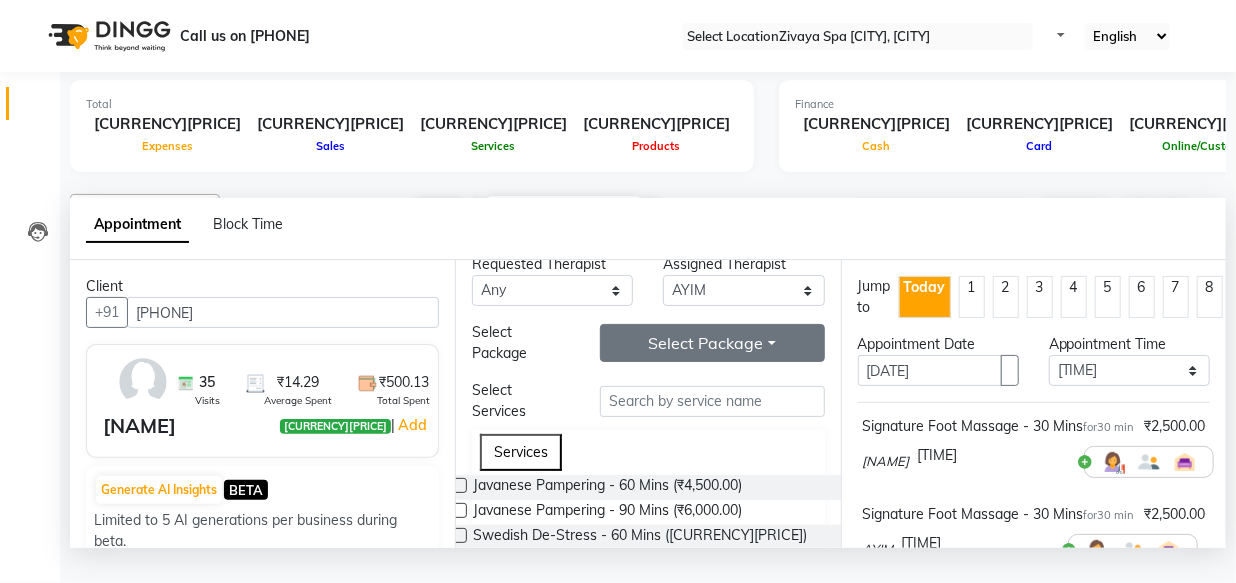 scroll, scrollTop: 0, scrollLeft: 0, axis: both 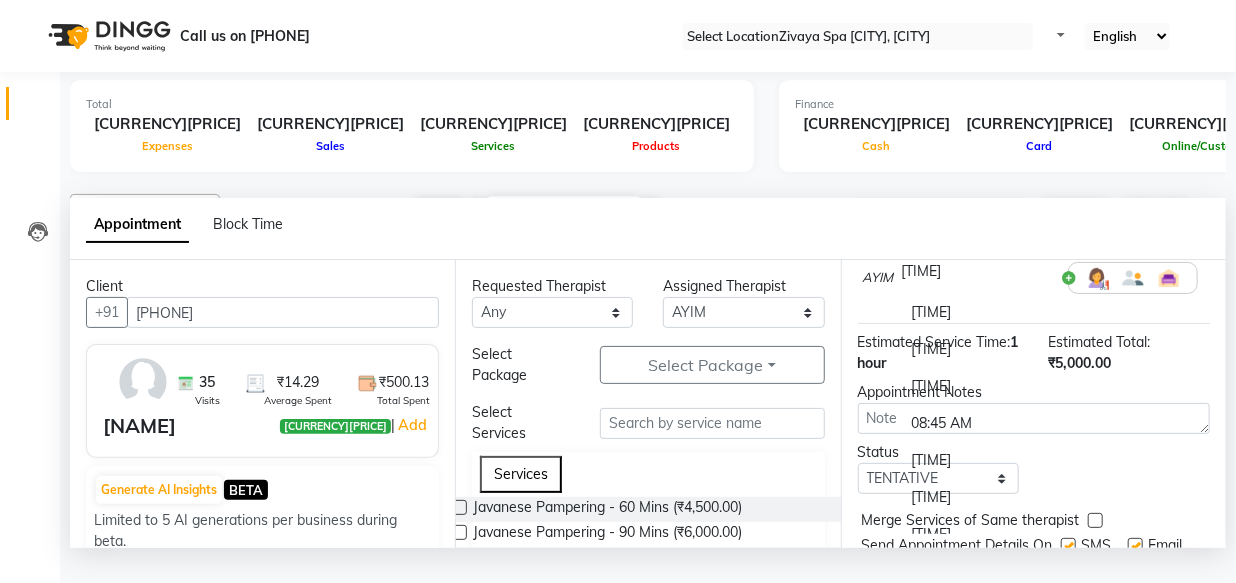 click at bounding box center [977, 271] 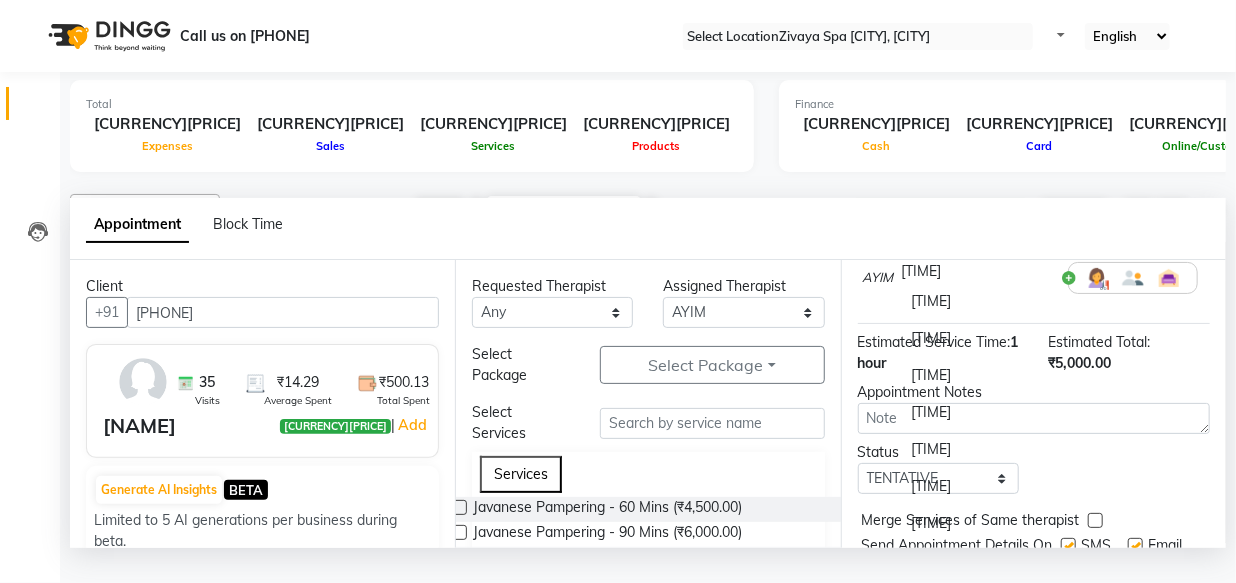 scroll, scrollTop: 649, scrollLeft: 0, axis: vertical 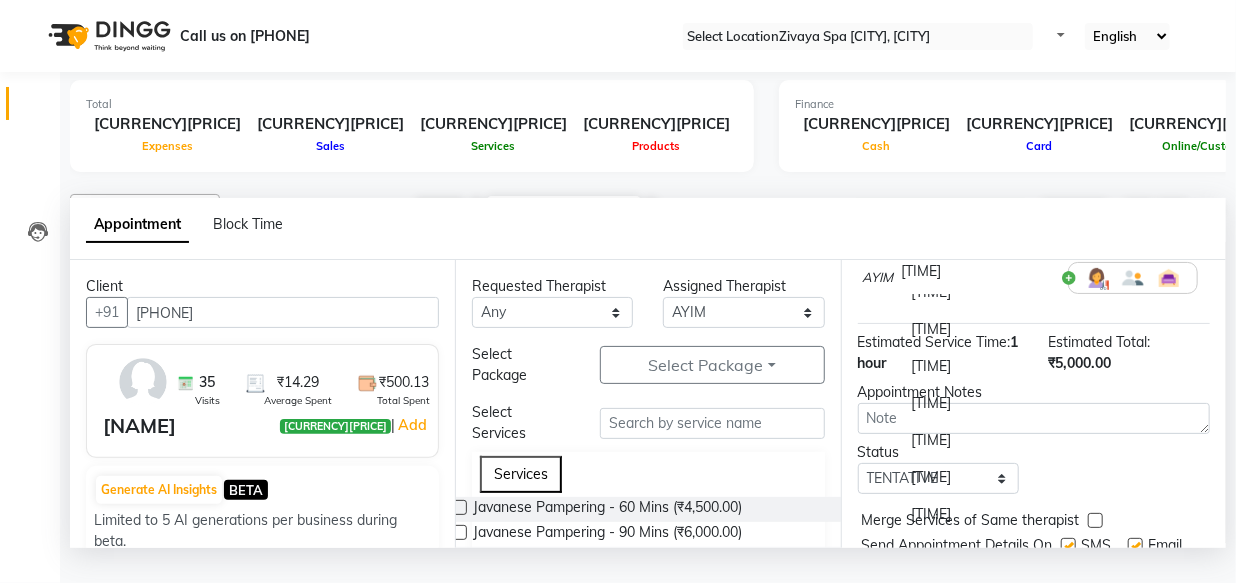 click on "[TIME]" at bounding box center (977, 329) 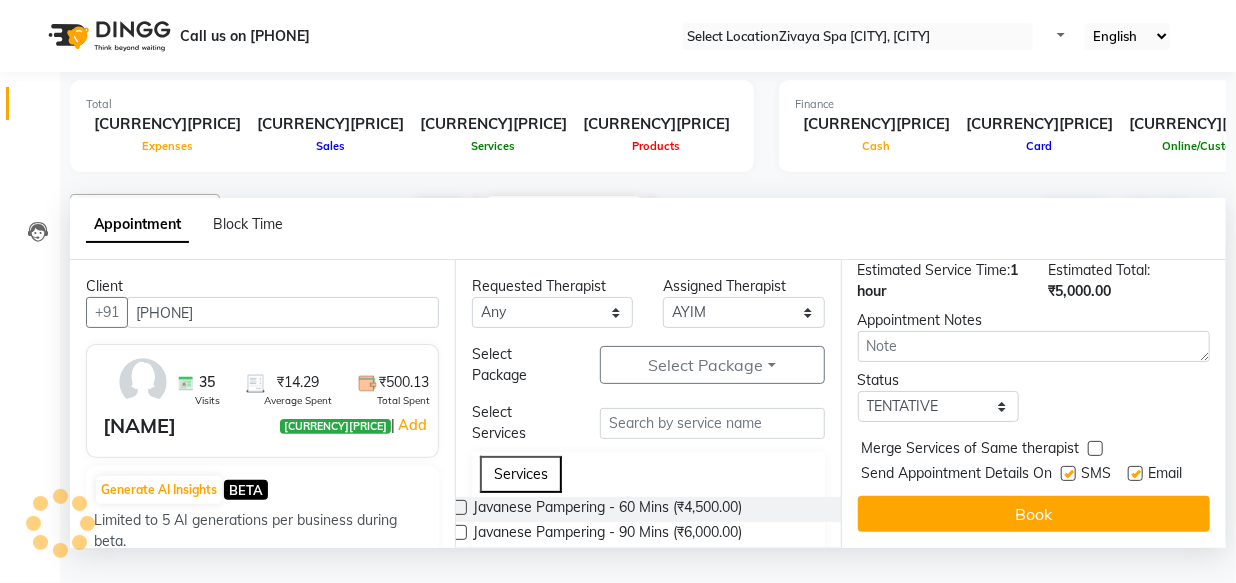 scroll, scrollTop: 384, scrollLeft: 0, axis: vertical 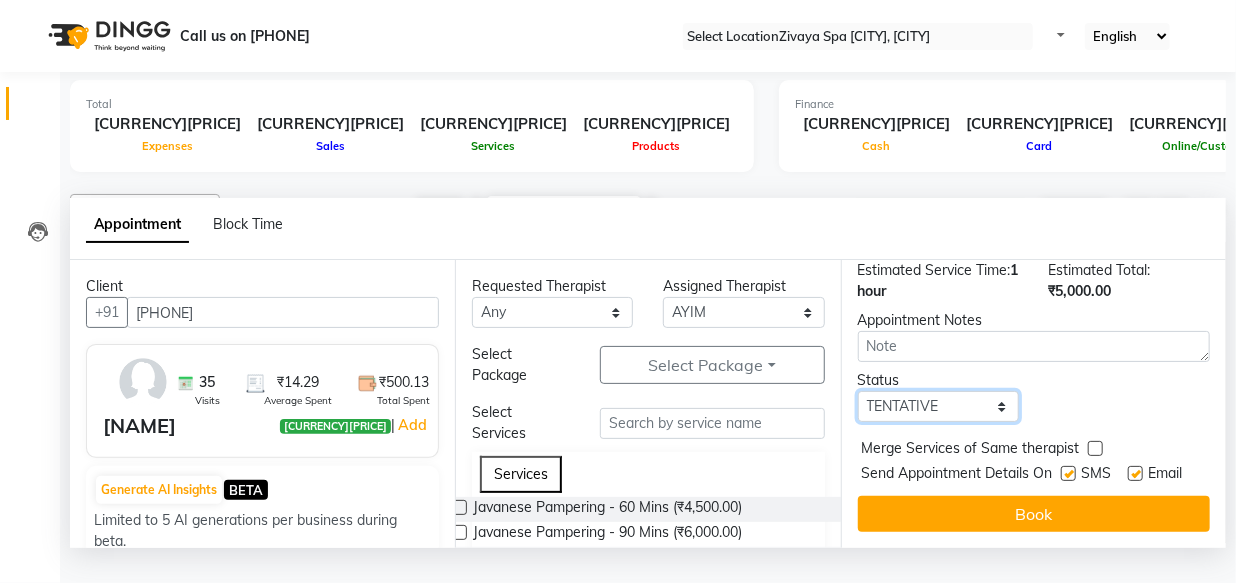 click on "Select TENTATIVE CONFIRM CHECK-IN UPCOMING" at bounding box center [938, 406] 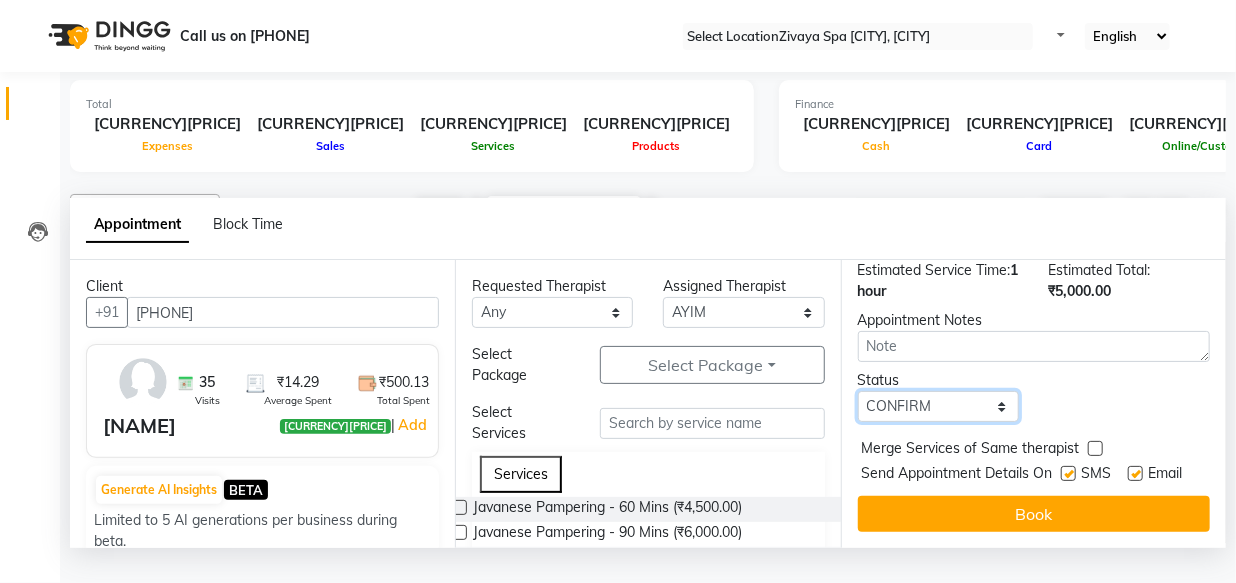 click on "Select TENTATIVE CONFIRM CHECK-IN UPCOMING" at bounding box center [938, 406] 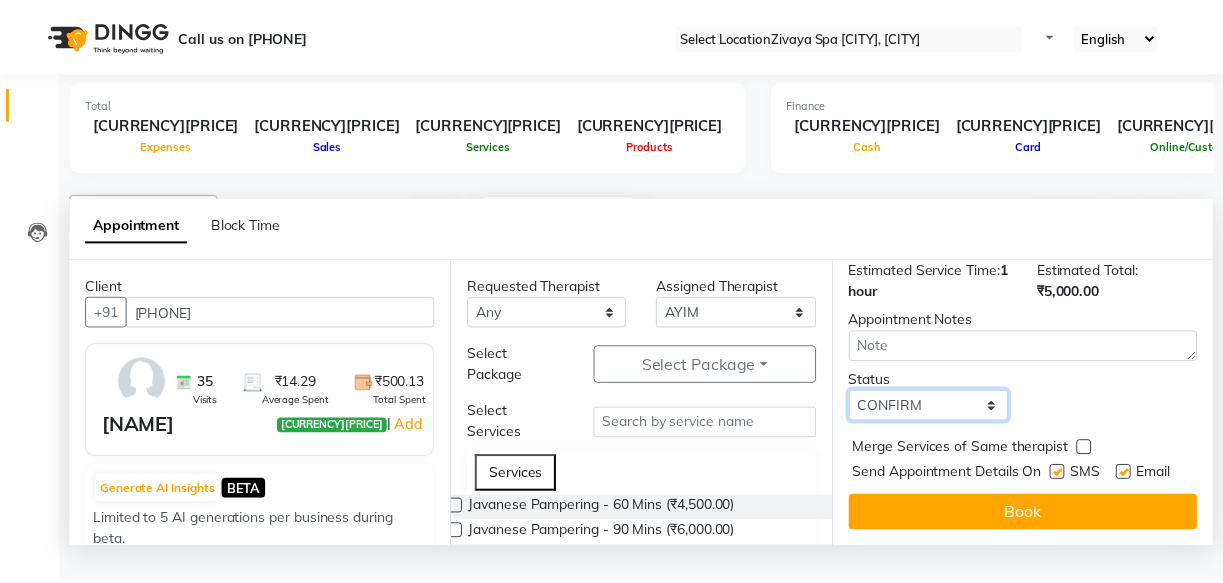 scroll, scrollTop: 443, scrollLeft: 0, axis: vertical 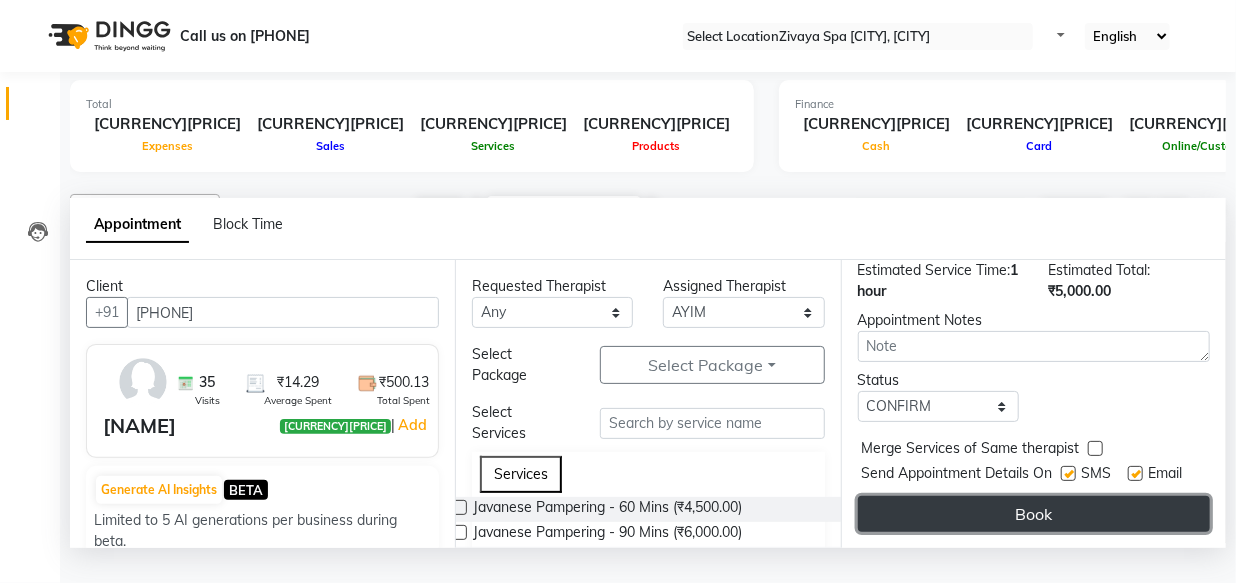 click on "Book" at bounding box center (1034, 514) 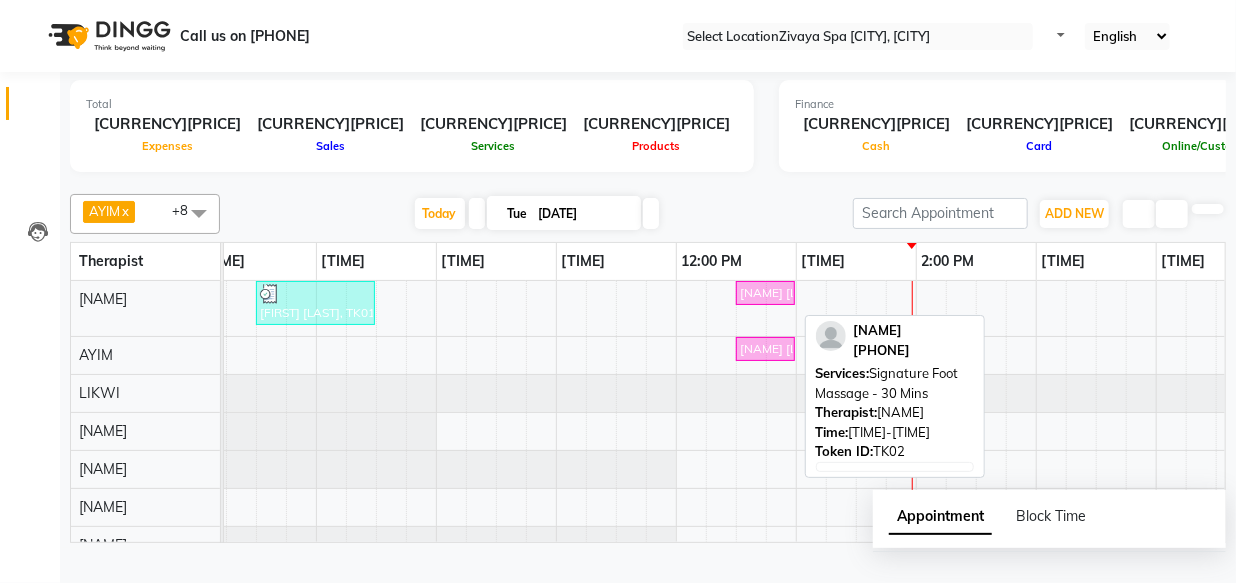 click on "[NAME] [LAST], TK02, [TIME], Signature Foot Massage - 30 Mins" at bounding box center (765, 293) 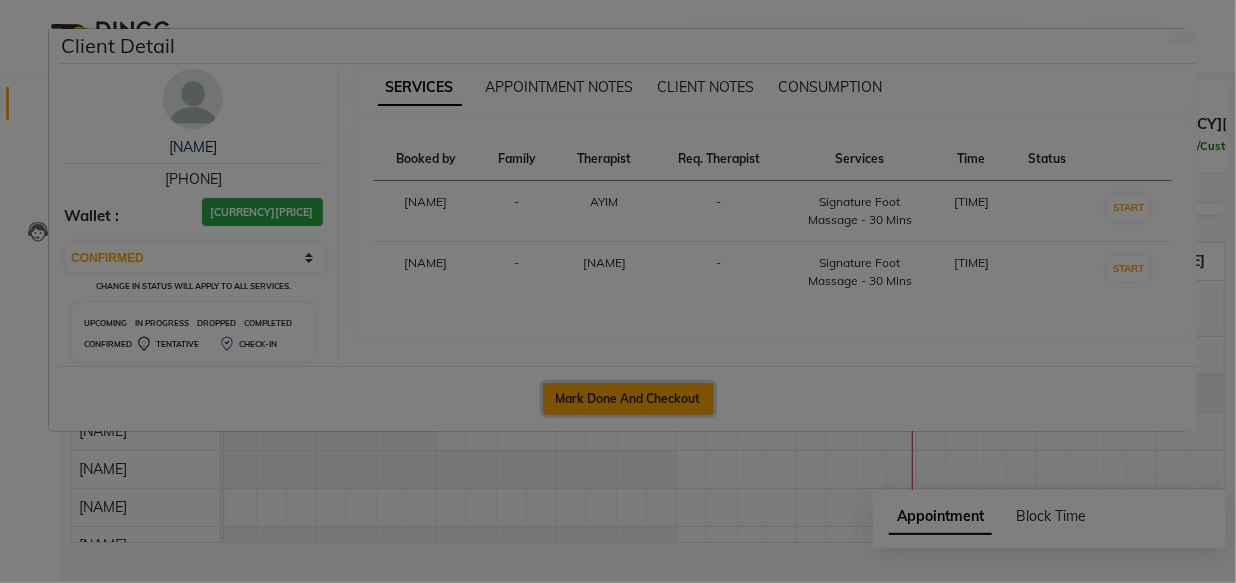 click on "Mark Done And Checkout" at bounding box center [628, 399] 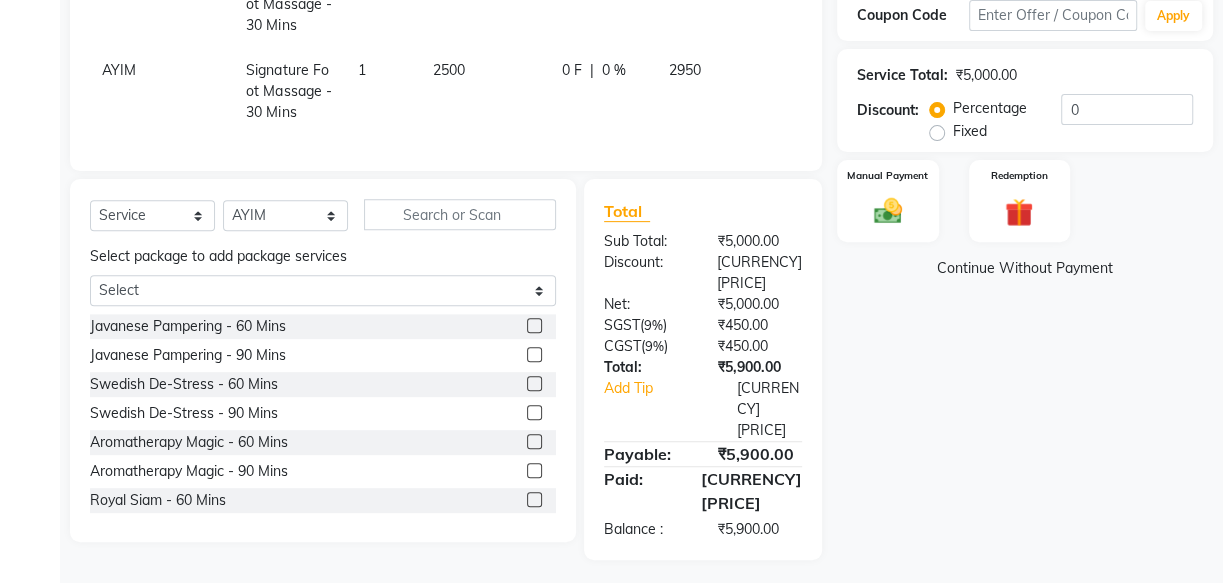 scroll, scrollTop: 371, scrollLeft: 0, axis: vertical 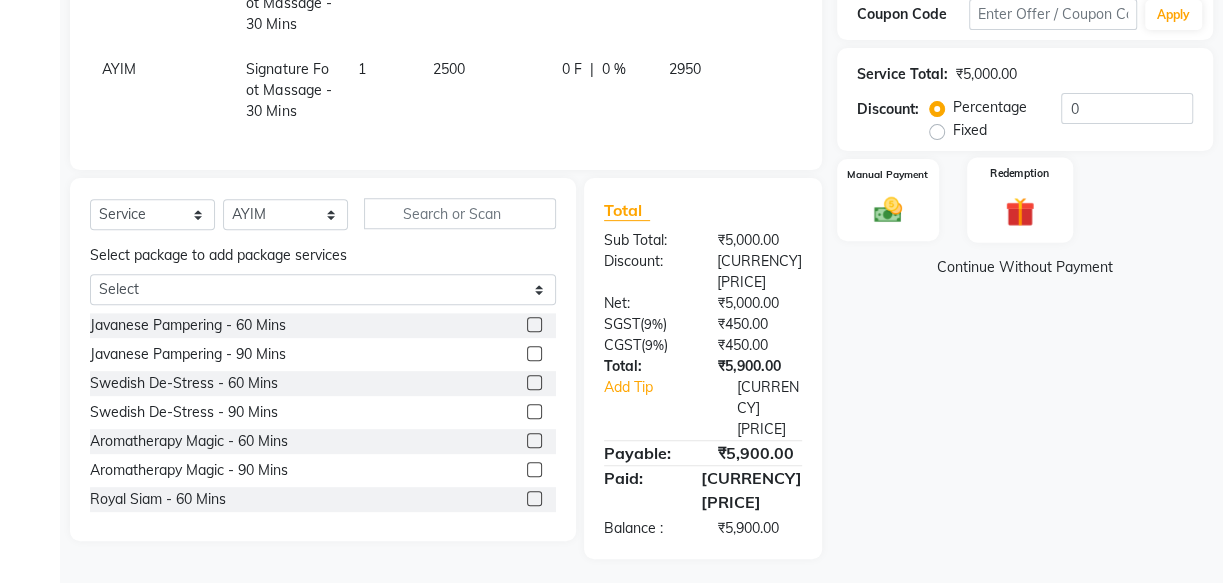 click on "Redemption" at bounding box center (1019, 200) 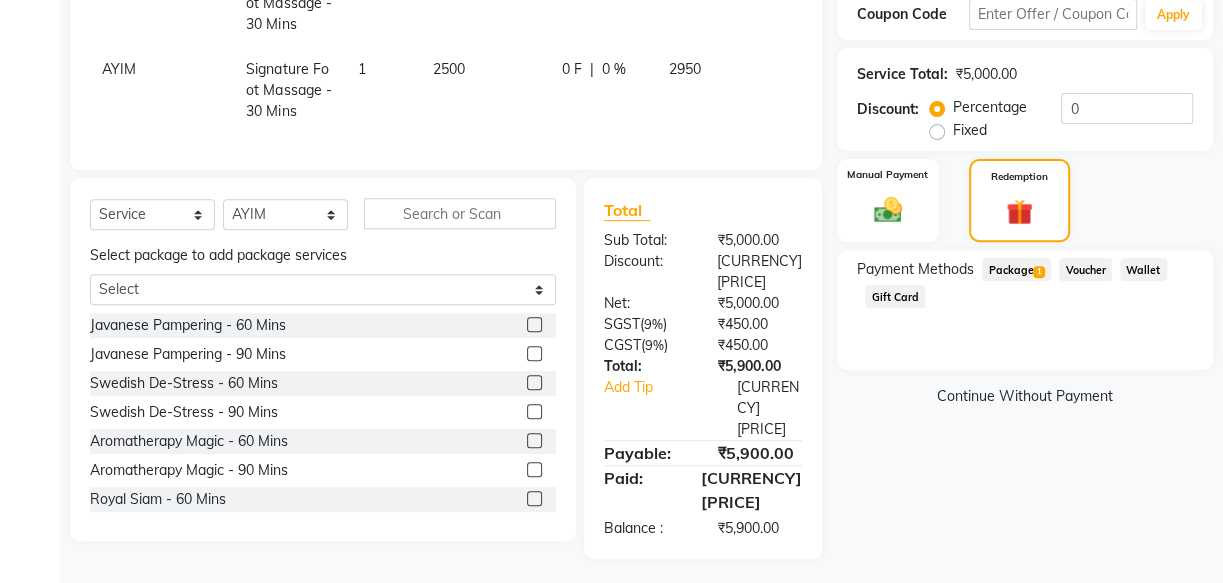 click on "1" at bounding box center [1038, 272] 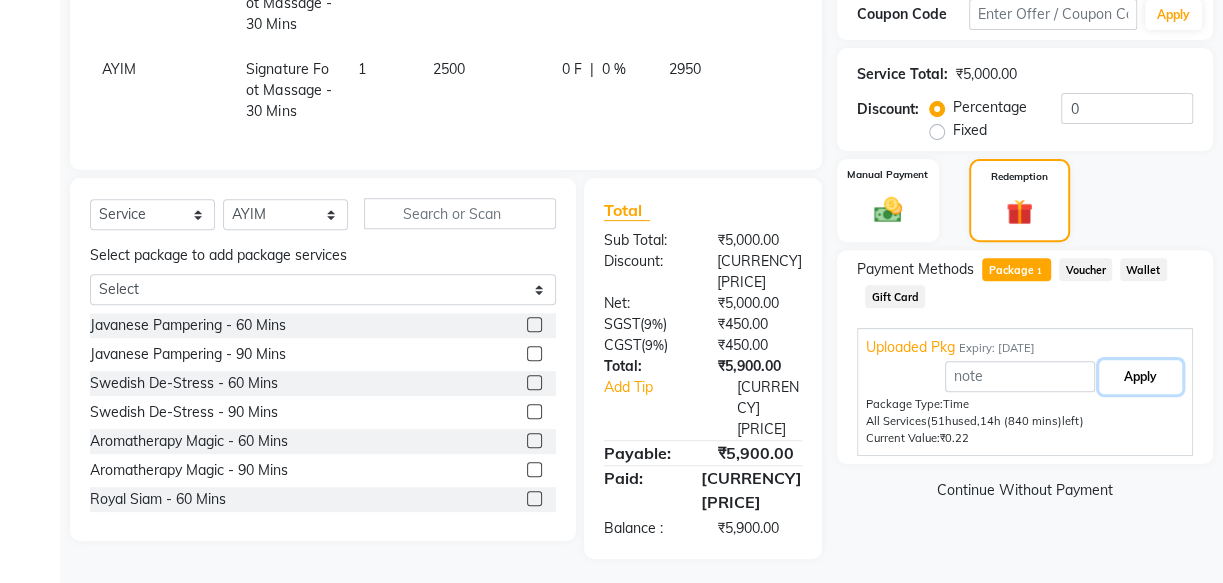 click on "Apply" at bounding box center [1140, 377] 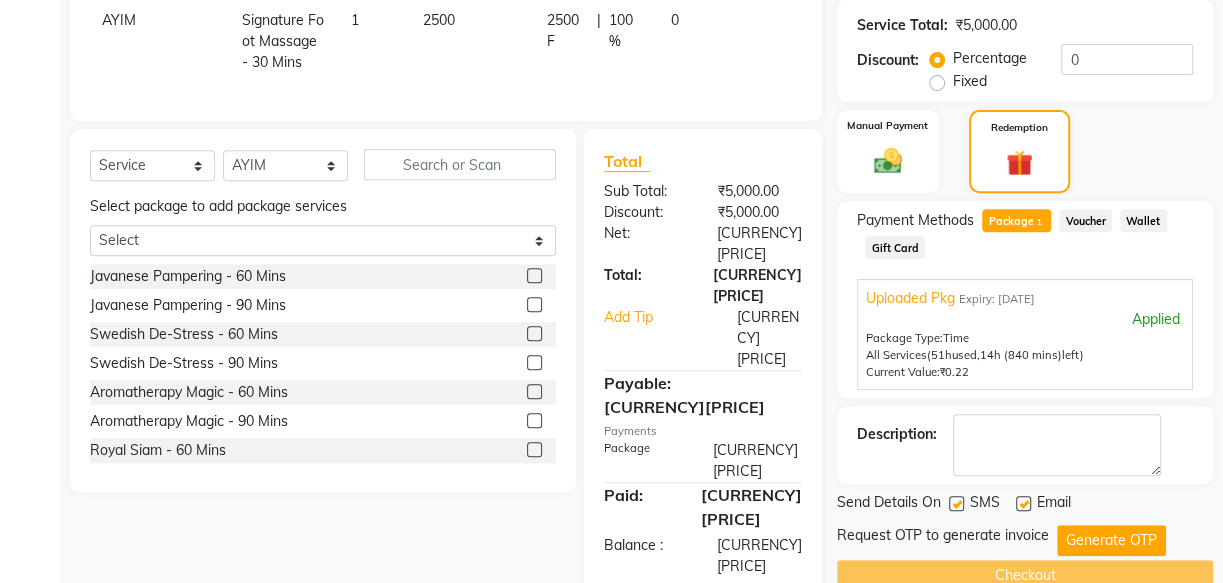 scroll, scrollTop: 463, scrollLeft: 0, axis: vertical 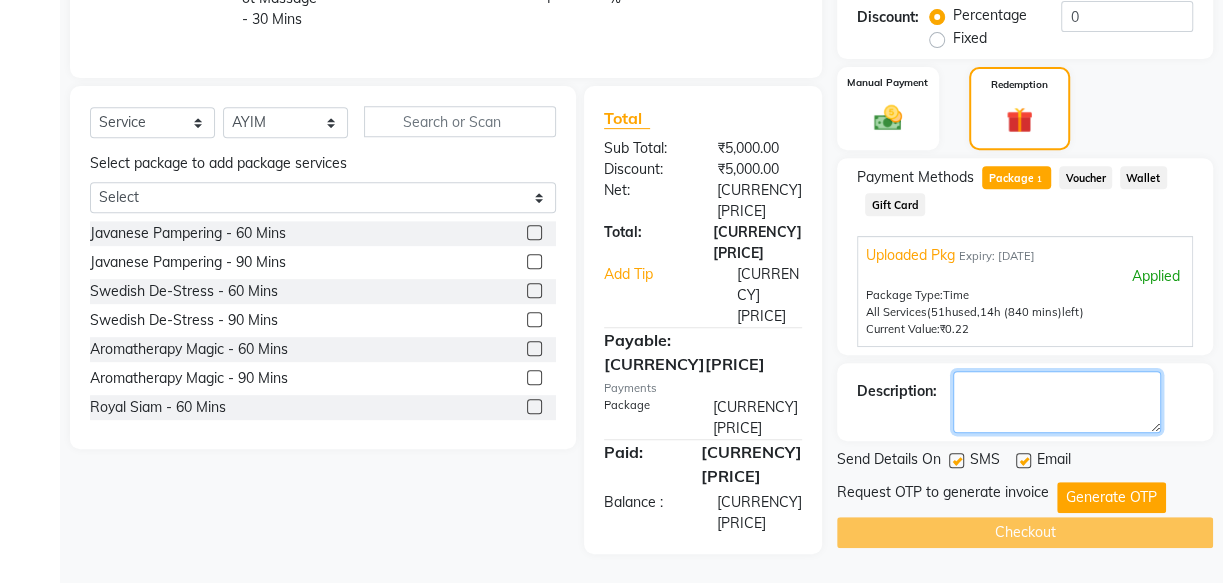 click at bounding box center (1057, 402) 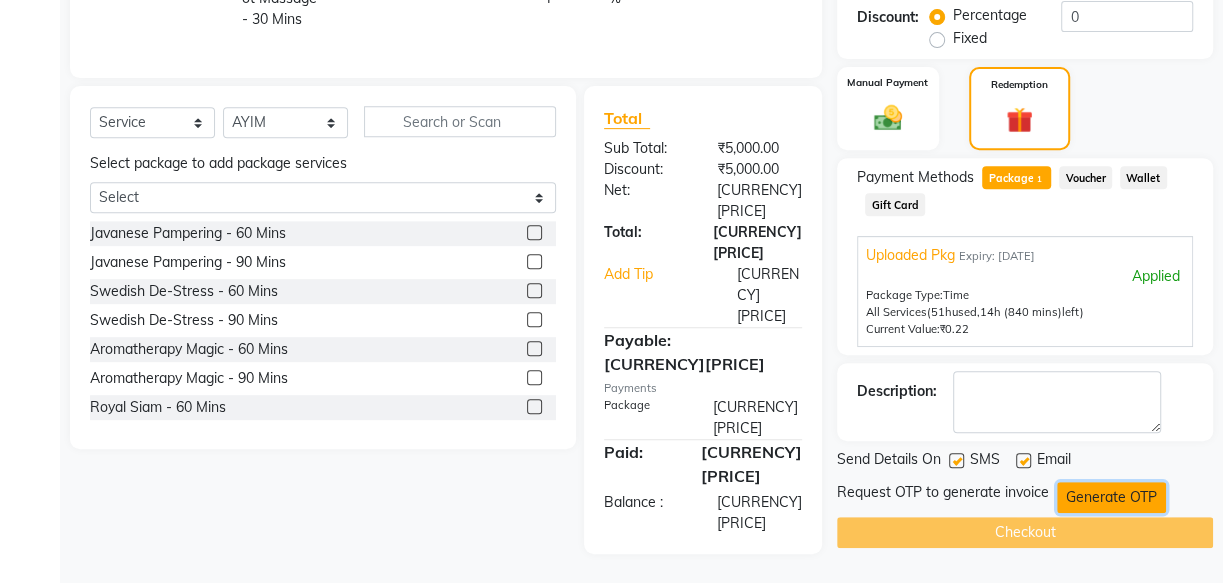 click on "Generate OTP" at bounding box center (1111, 497) 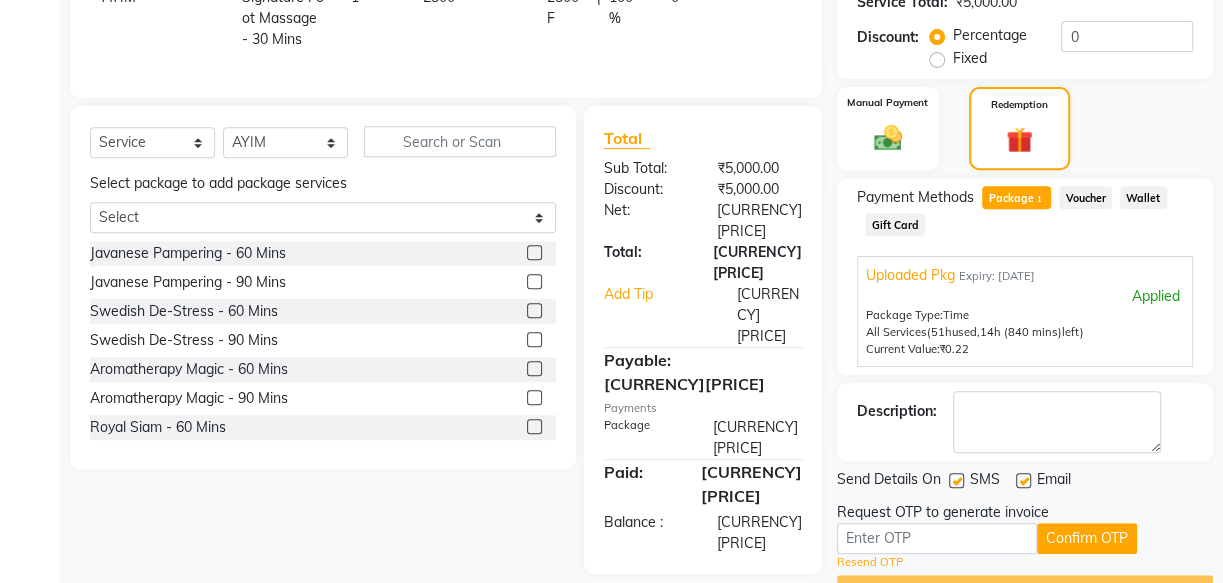 scroll, scrollTop: 463, scrollLeft: 0, axis: vertical 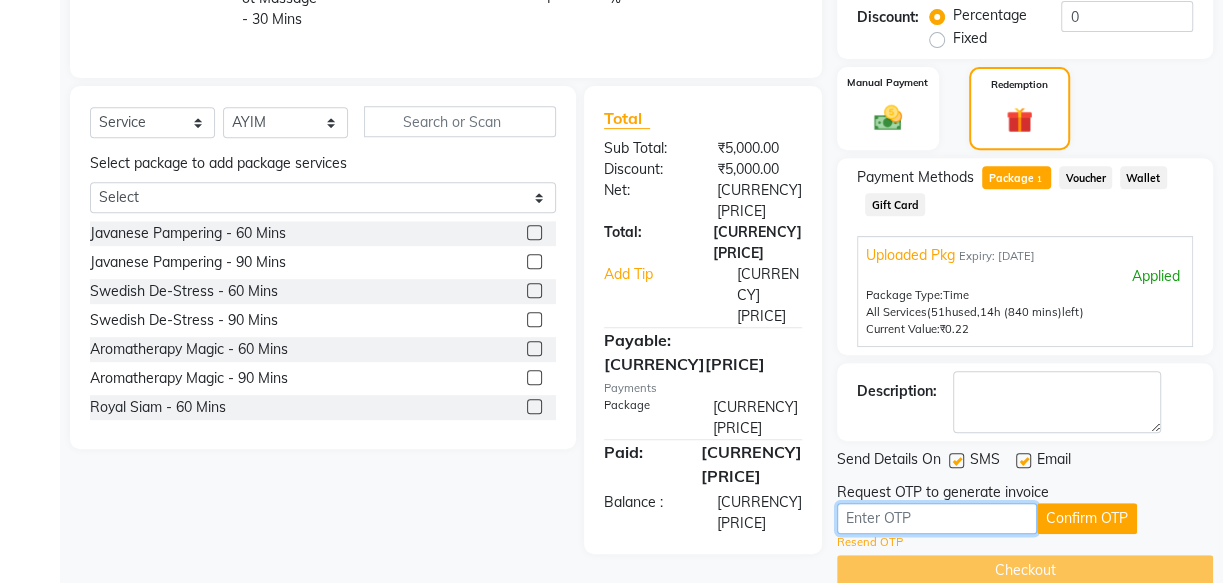 click at bounding box center (937, 518) 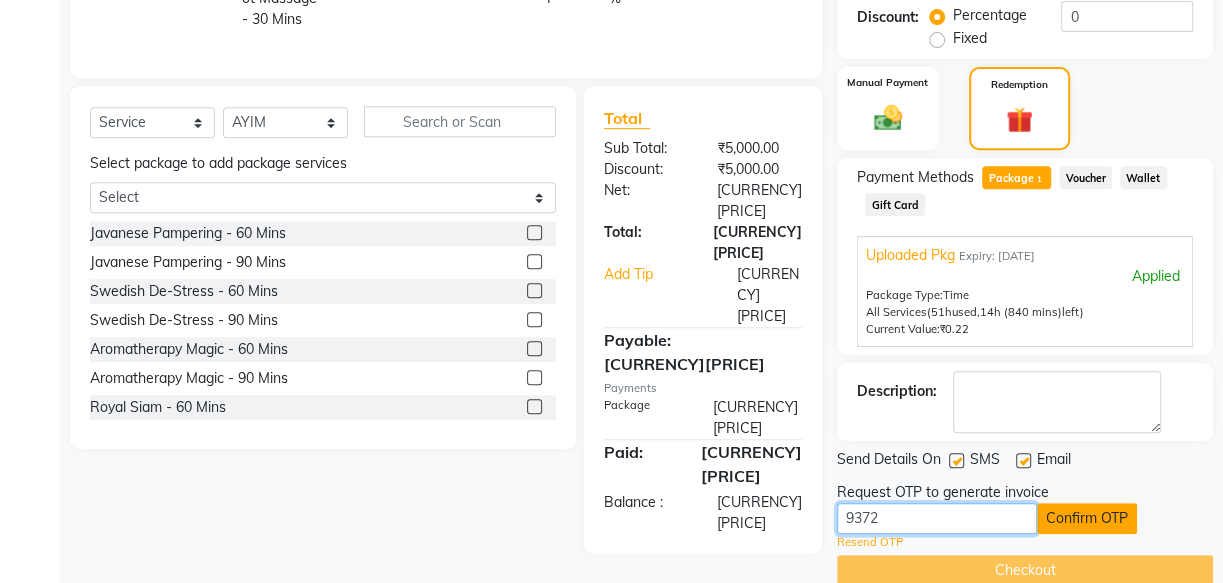type on "9372" 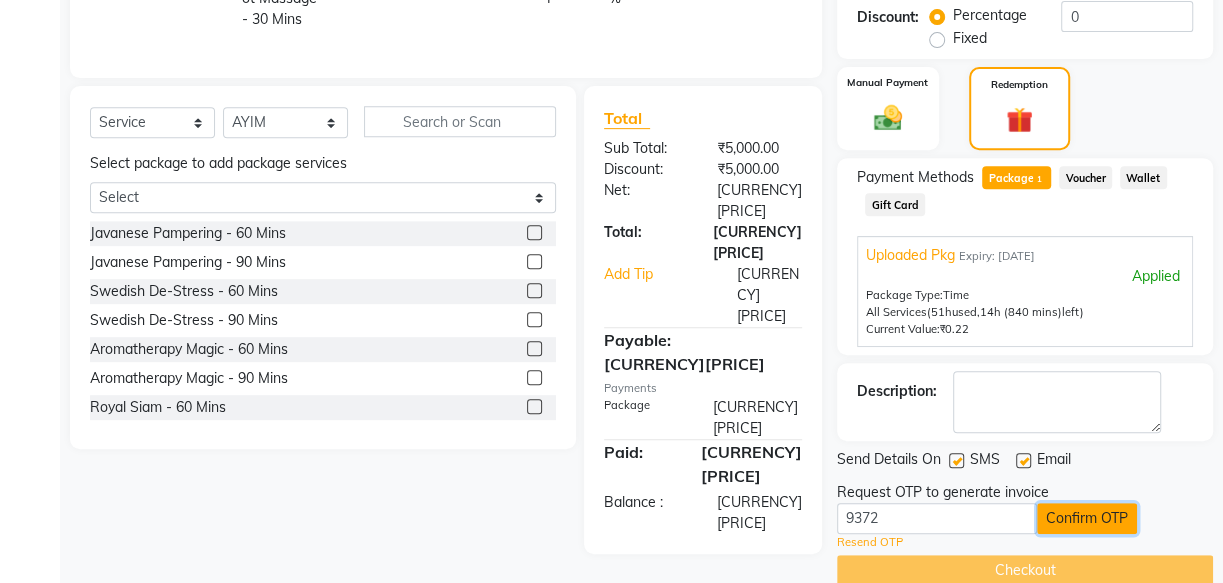 click on "Confirm OTP" at bounding box center (1087, 518) 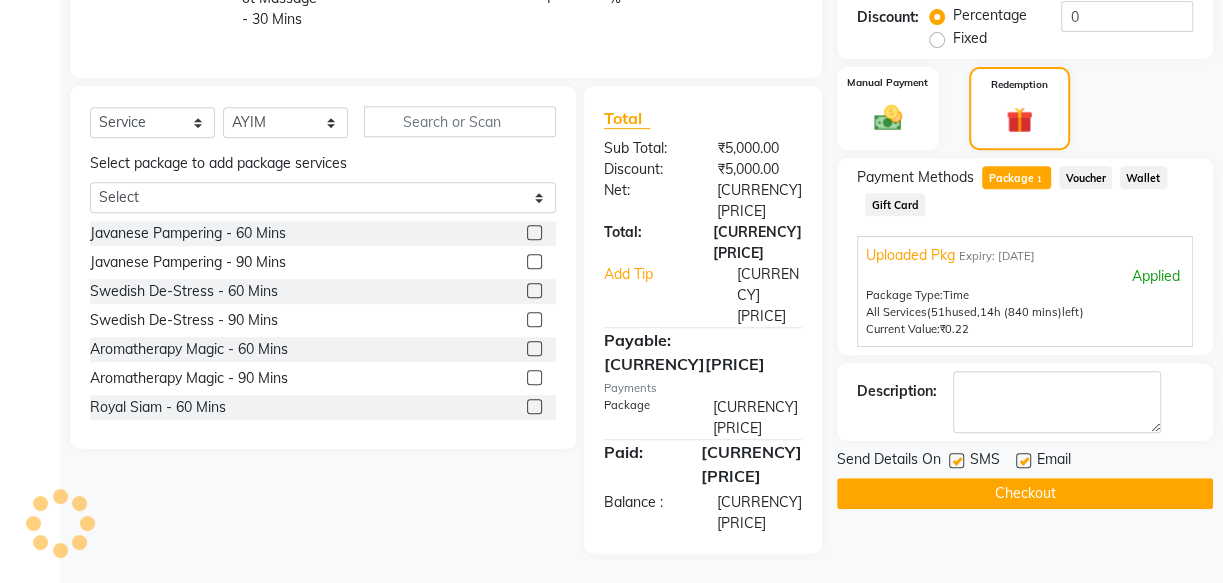 scroll, scrollTop: 425, scrollLeft: 0, axis: vertical 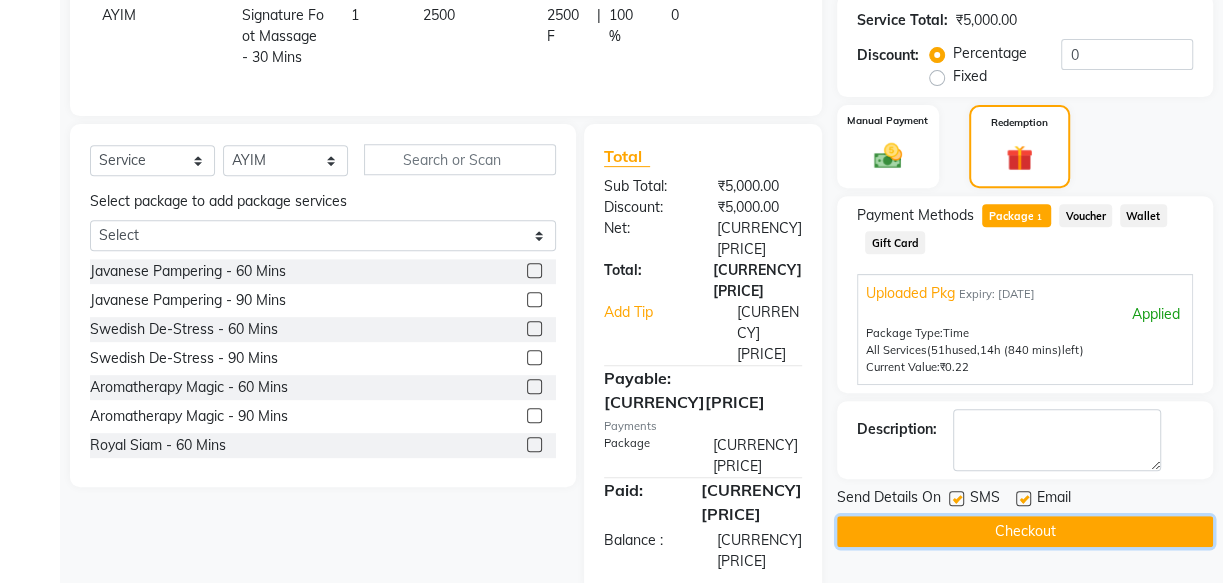 click on "Checkout" at bounding box center (1025, 531) 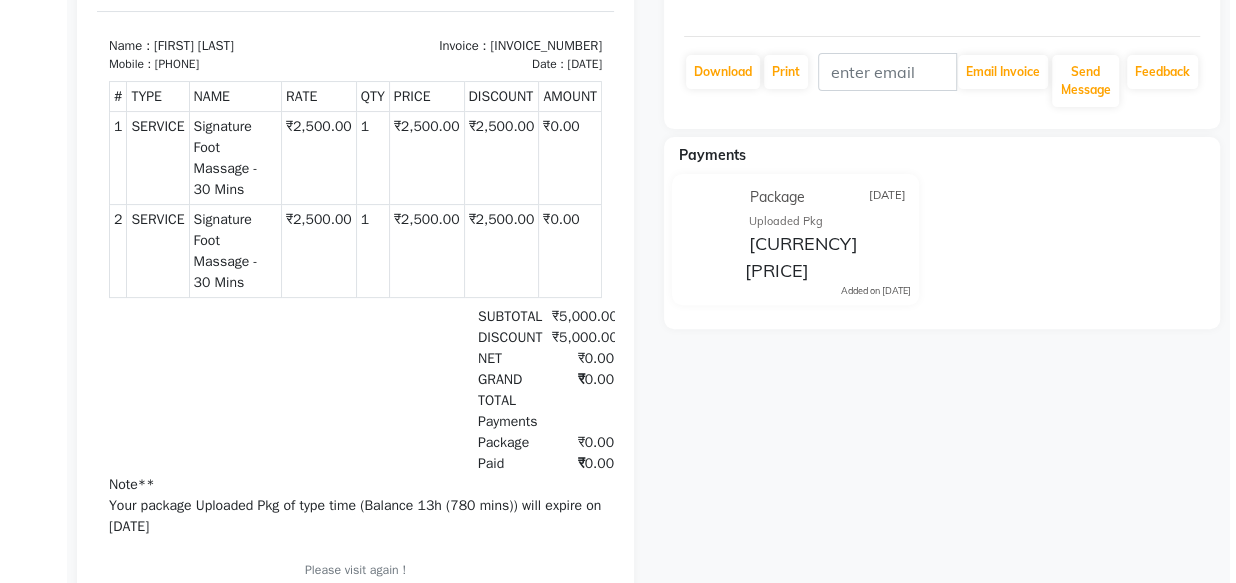 scroll, scrollTop: 0, scrollLeft: 0, axis: both 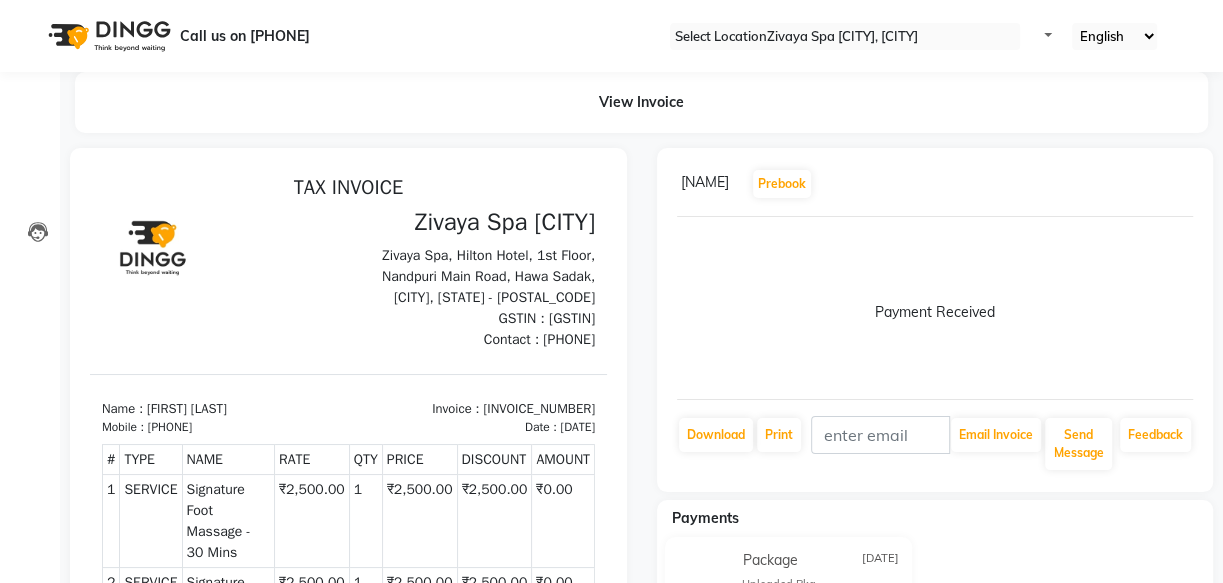 click at bounding box center (107, 36) 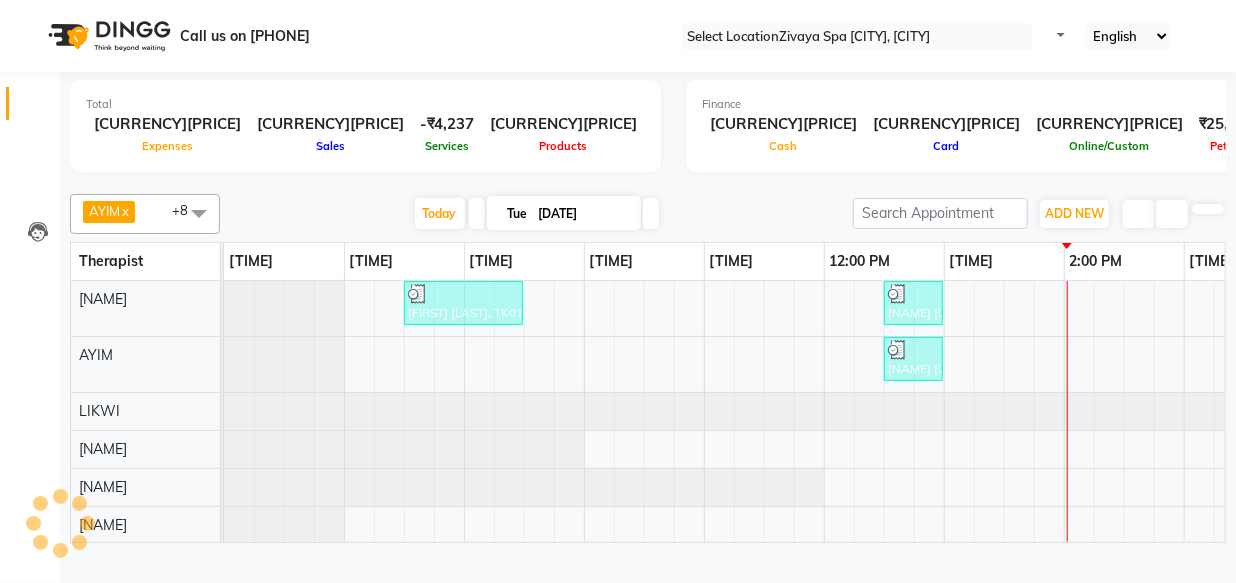 scroll, scrollTop: 0, scrollLeft: 0, axis: both 